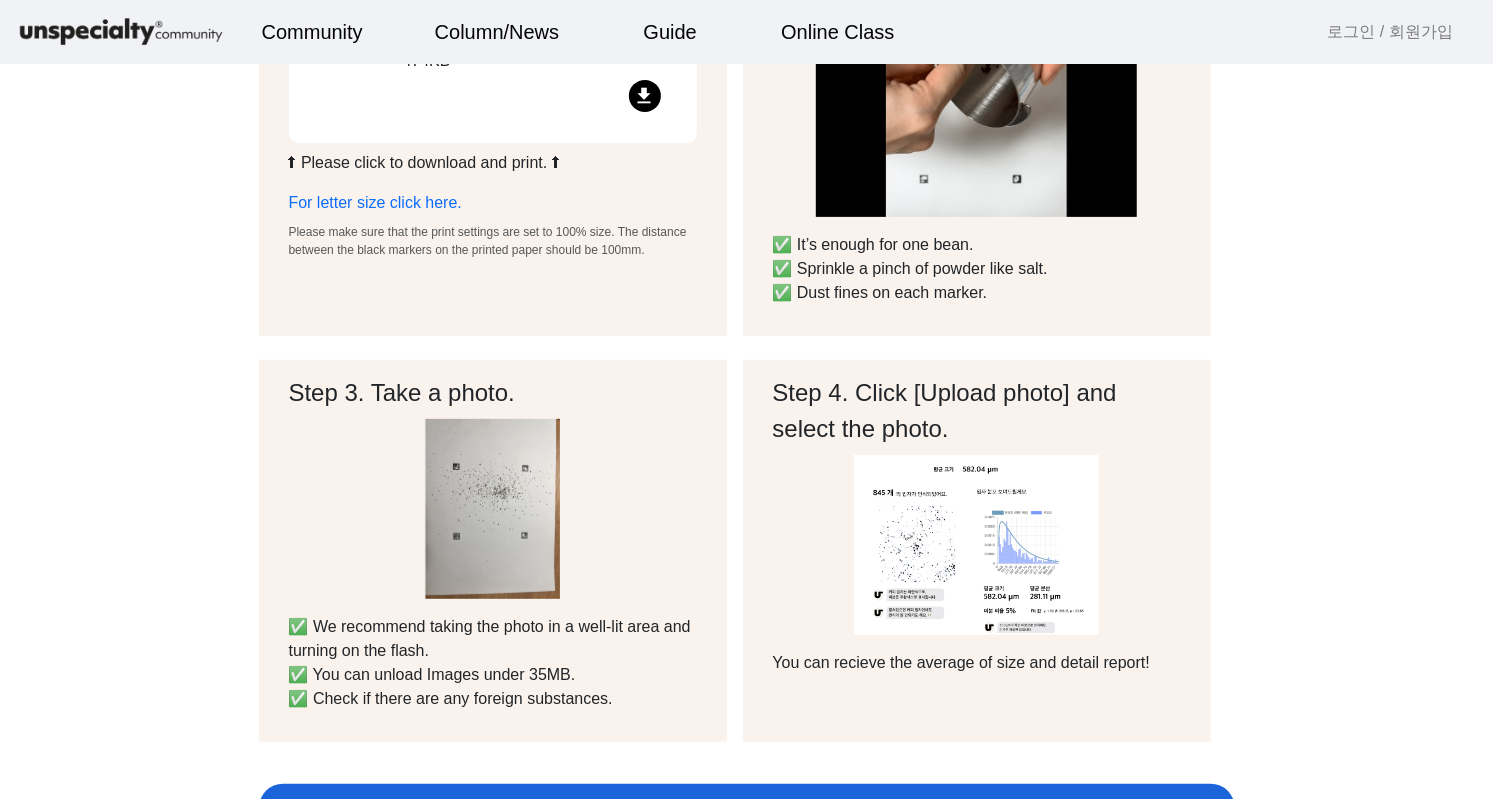scroll, scrollTop: 0, scrollLeft: 0, axis: both 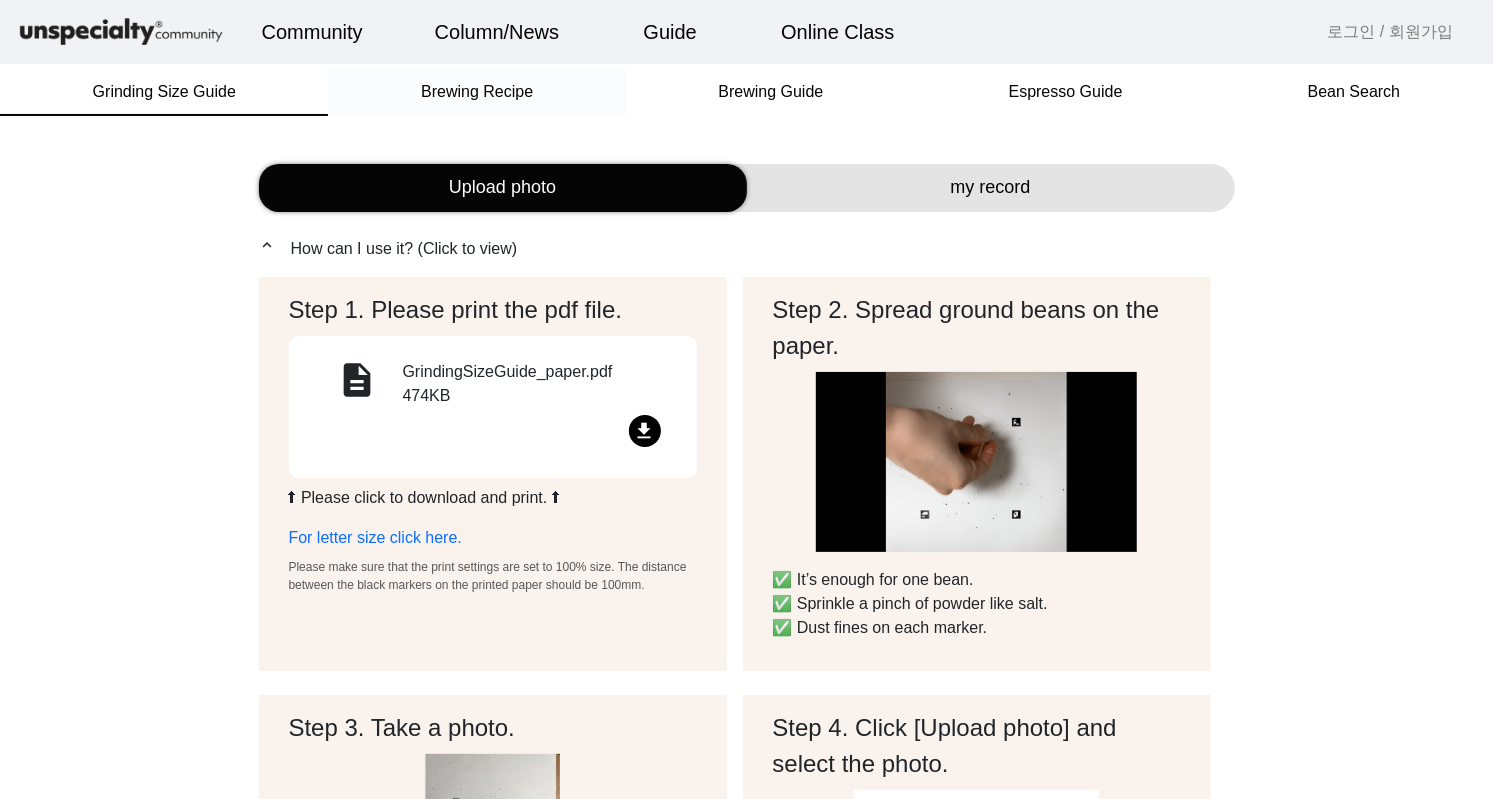 click on "Brewing Recipe" at bounding box center (477, 92) 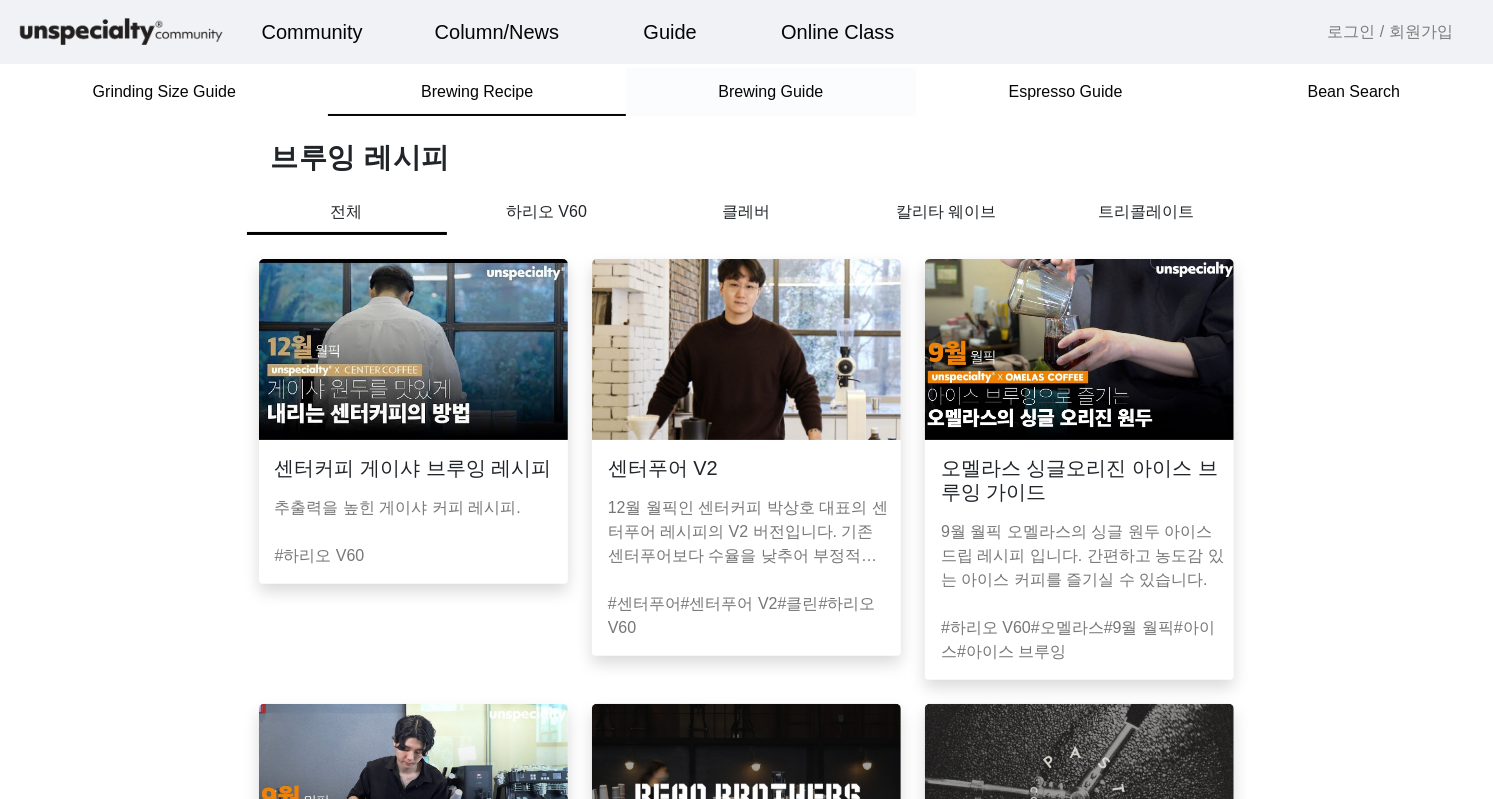 click on "Brewing Guide" at bounding box center [770, 92] 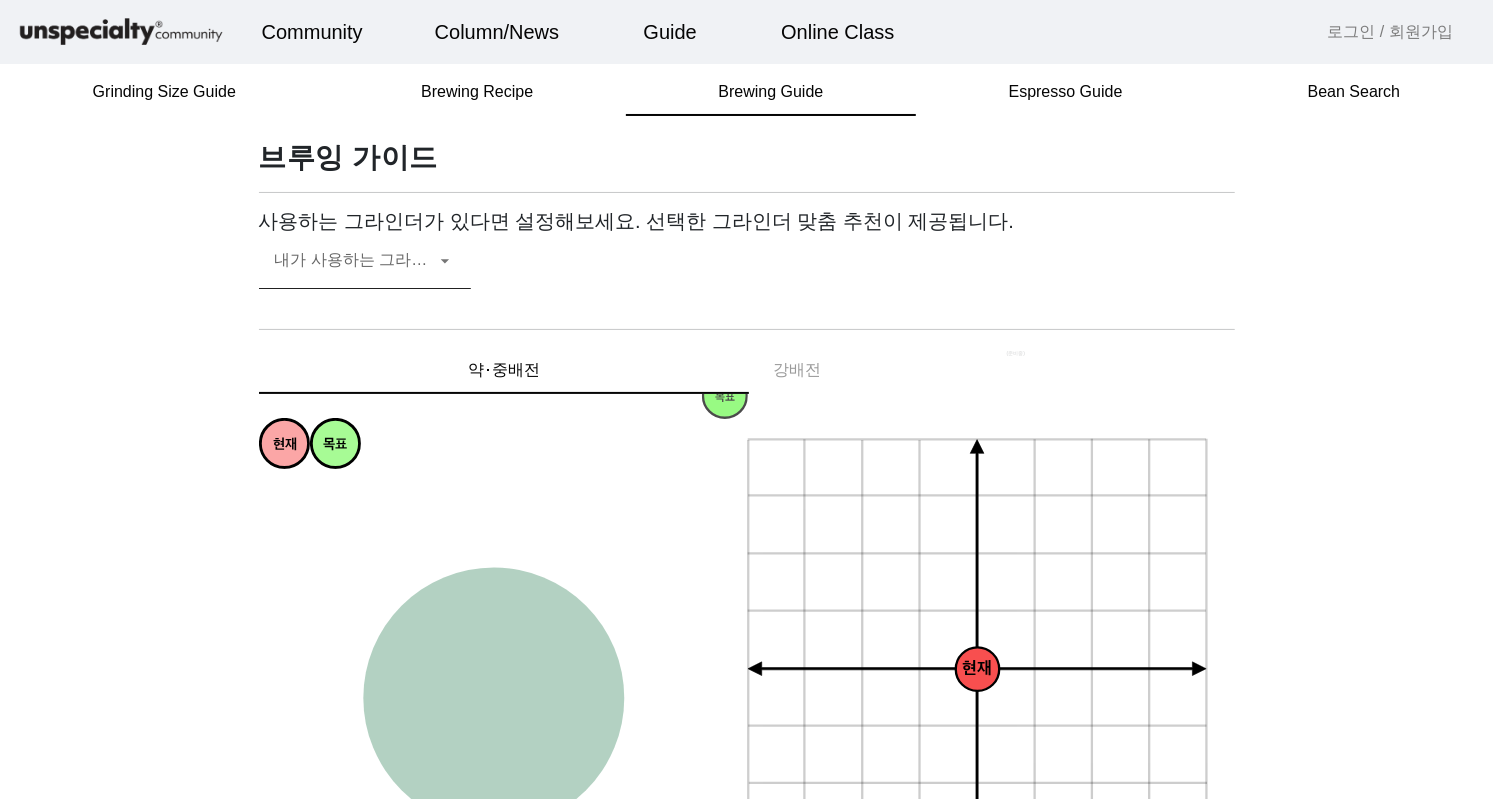 click at bounding box center [355, 269] 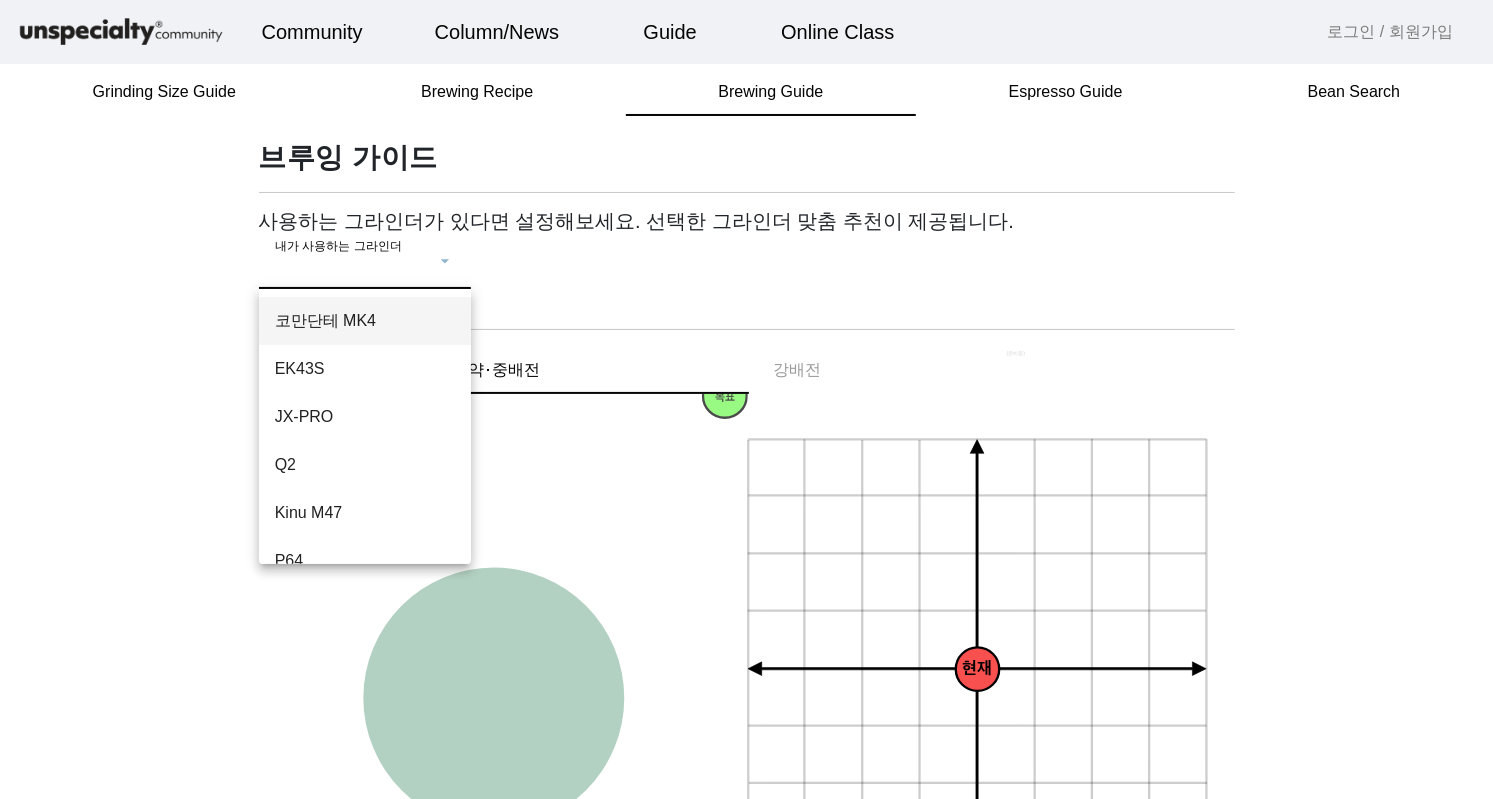 scroll, scrollTop: 172, scrollLeft: 0, axis: vertical 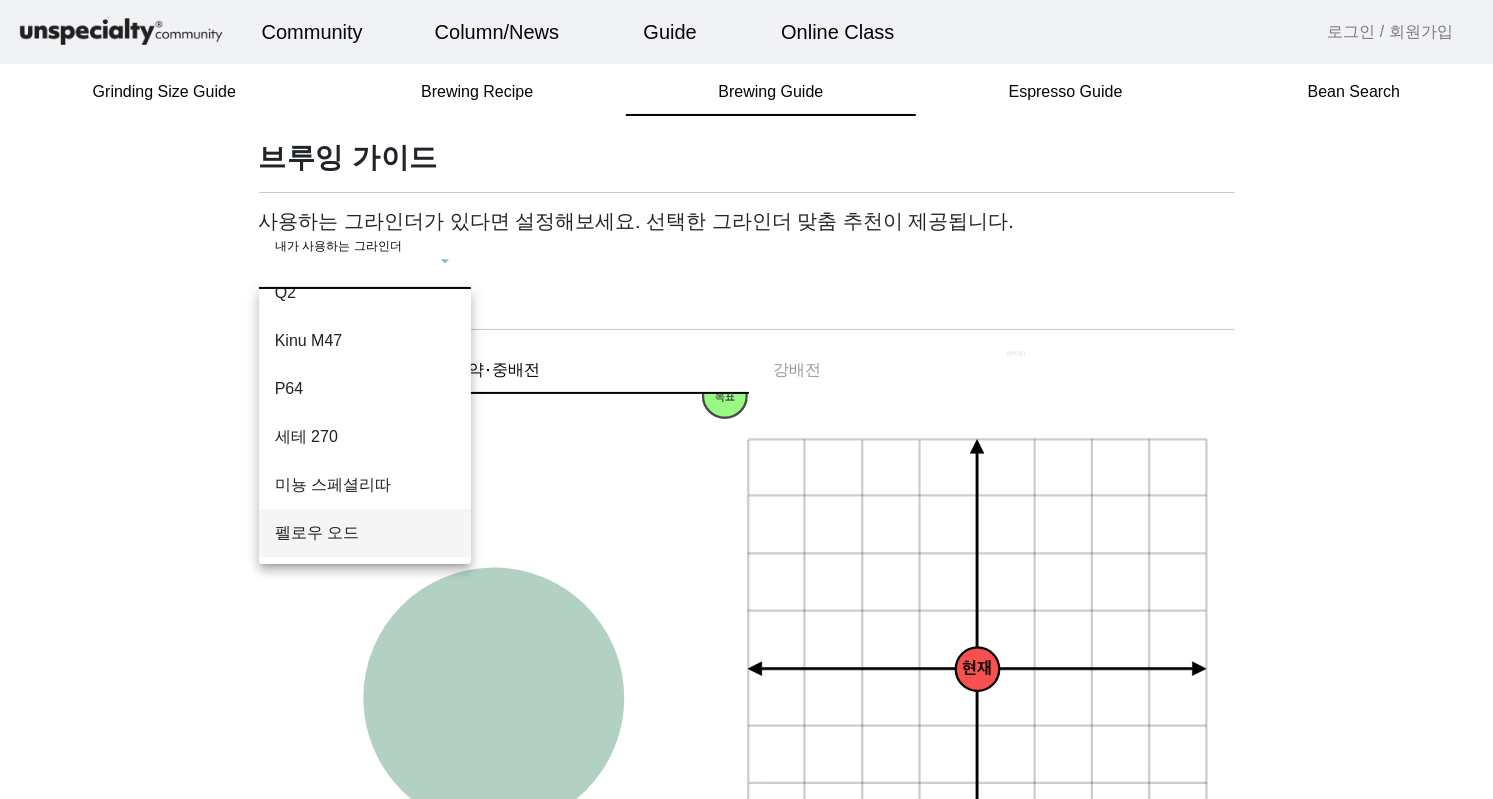 click on "펠로우 오드" at bounding box center (365, 533) 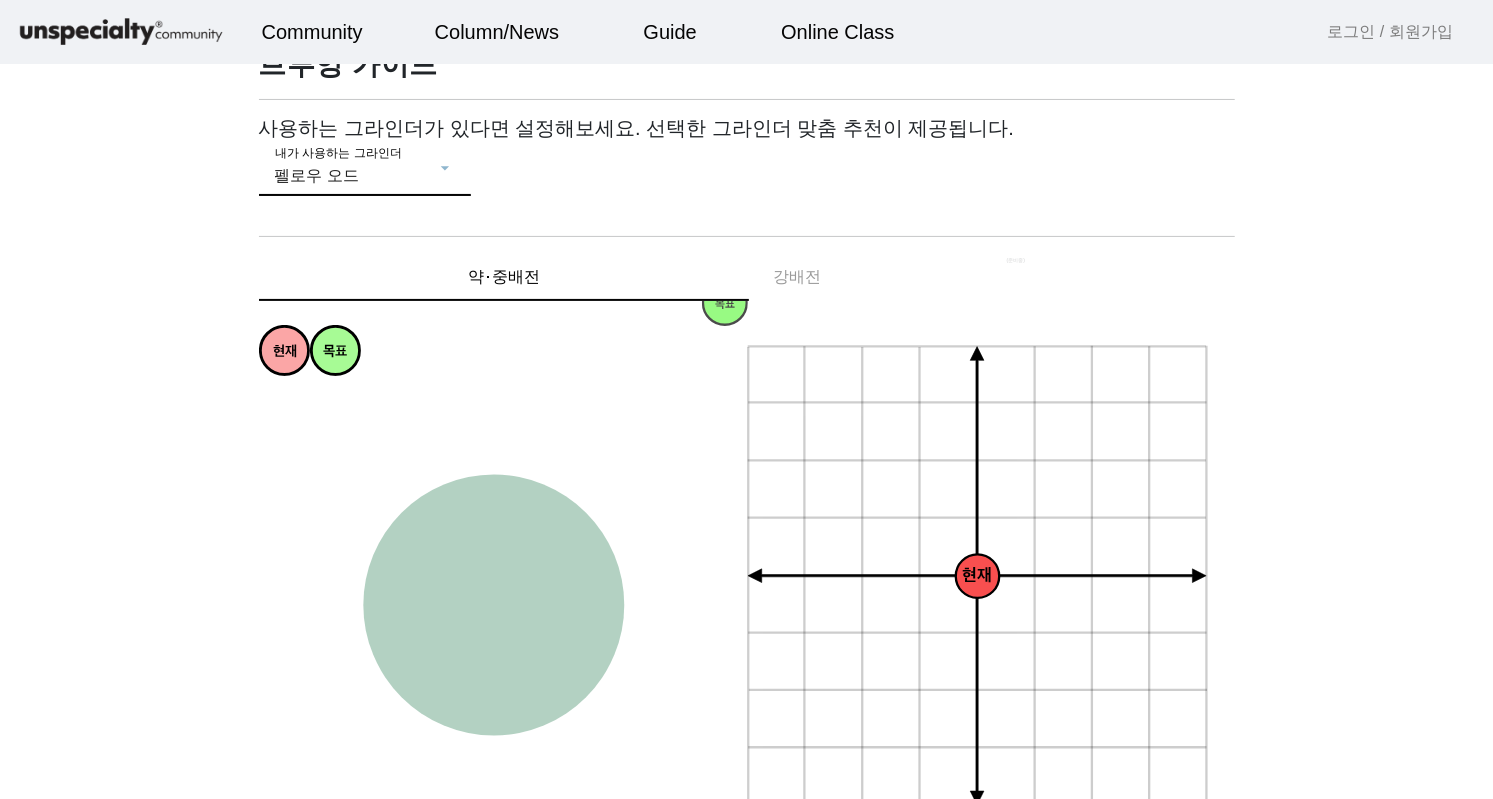 scroll, scrollTop: 95, scrollLeft: 0, axis: vertical 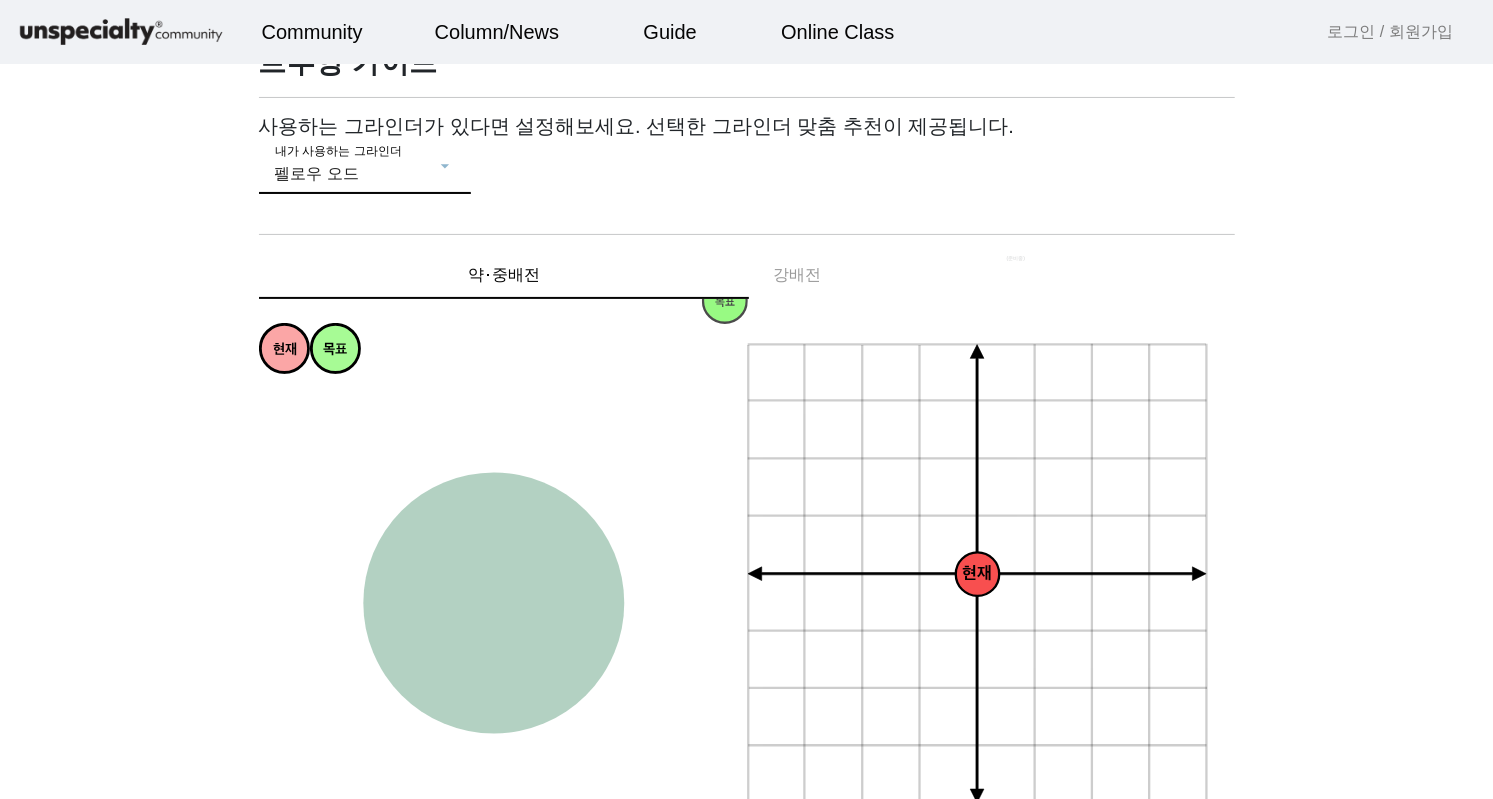 click on "사용하는 그라인더가 있다면 설정해보세요. 선택한 그라인더 맞춤 추천이 제공됩니다." at bounding box center (747, 126) 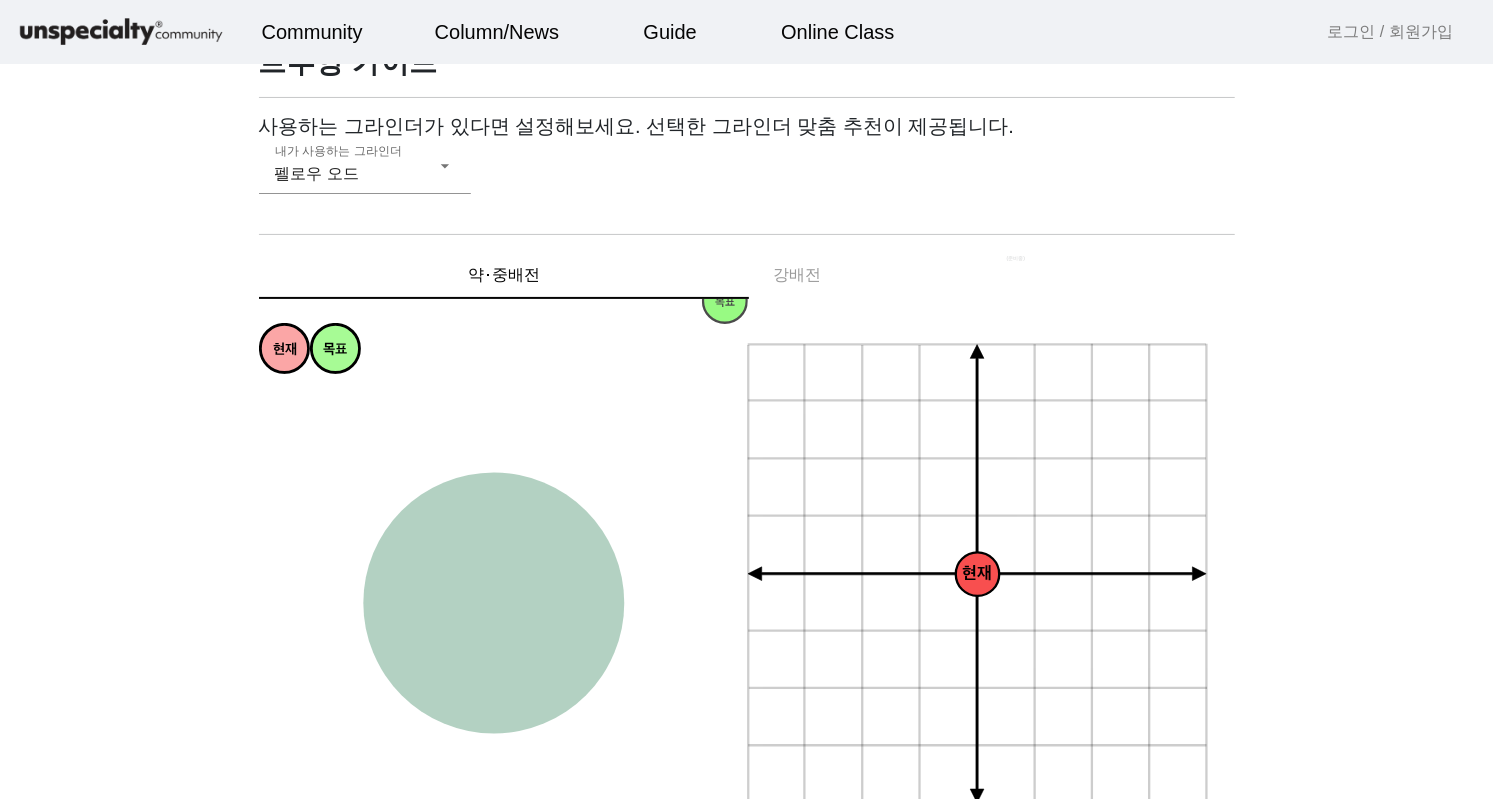 click at bounding box center (365, 206) 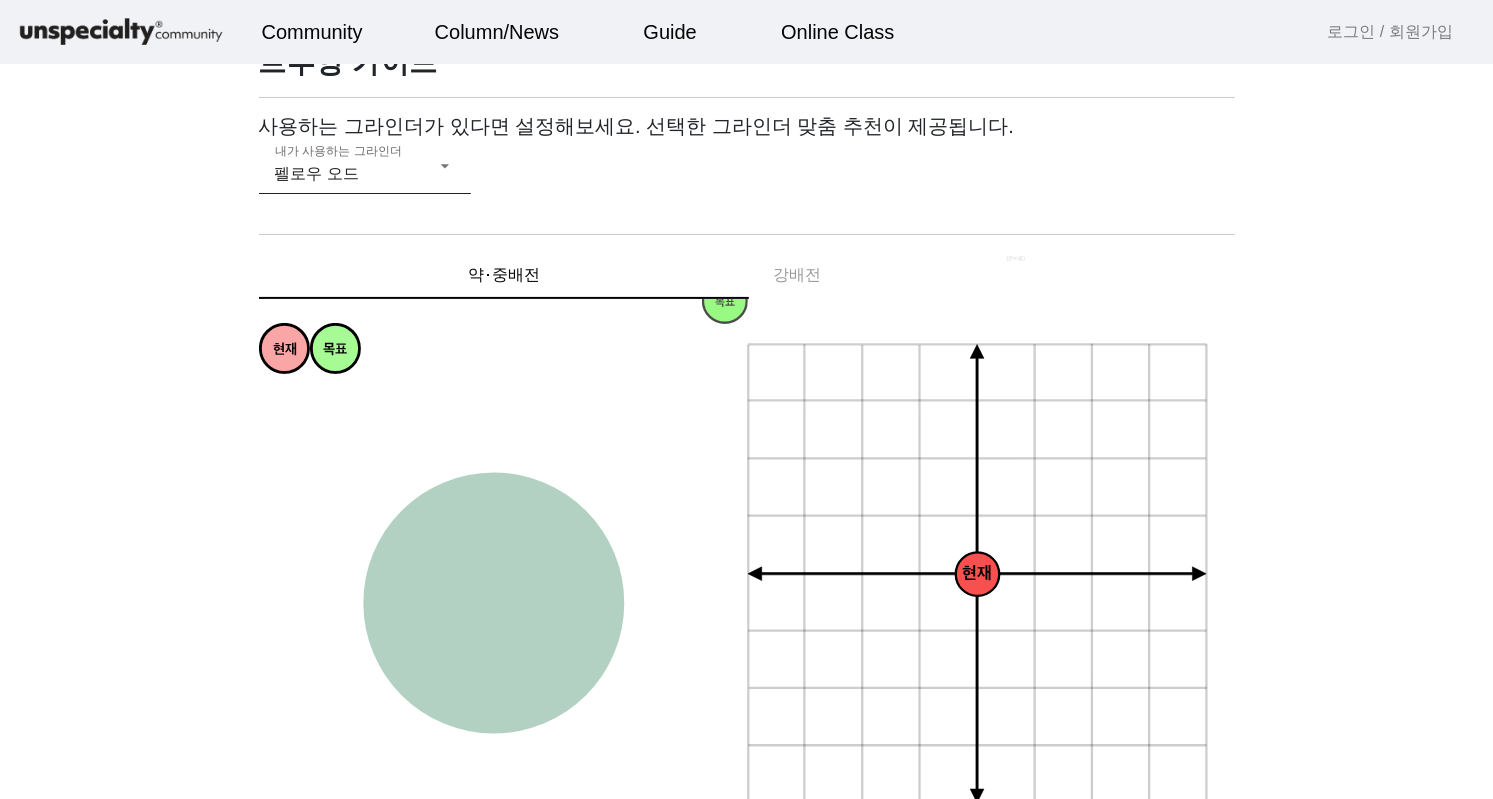 click on "펠로우 오드" at bounding box center (355, 174) 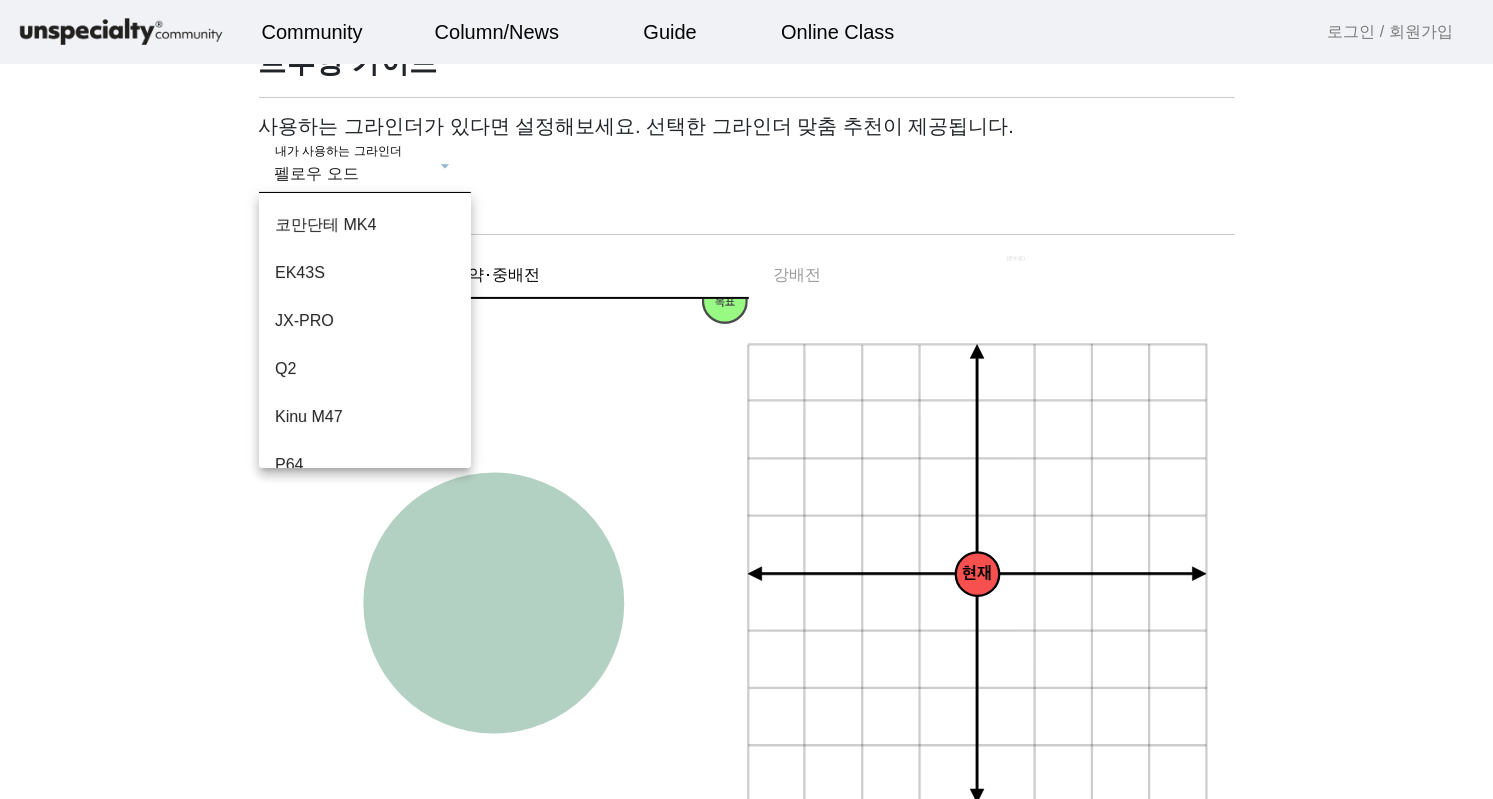 scroll, scrollTop: 164, scrollLeft: 0, axis: vertical 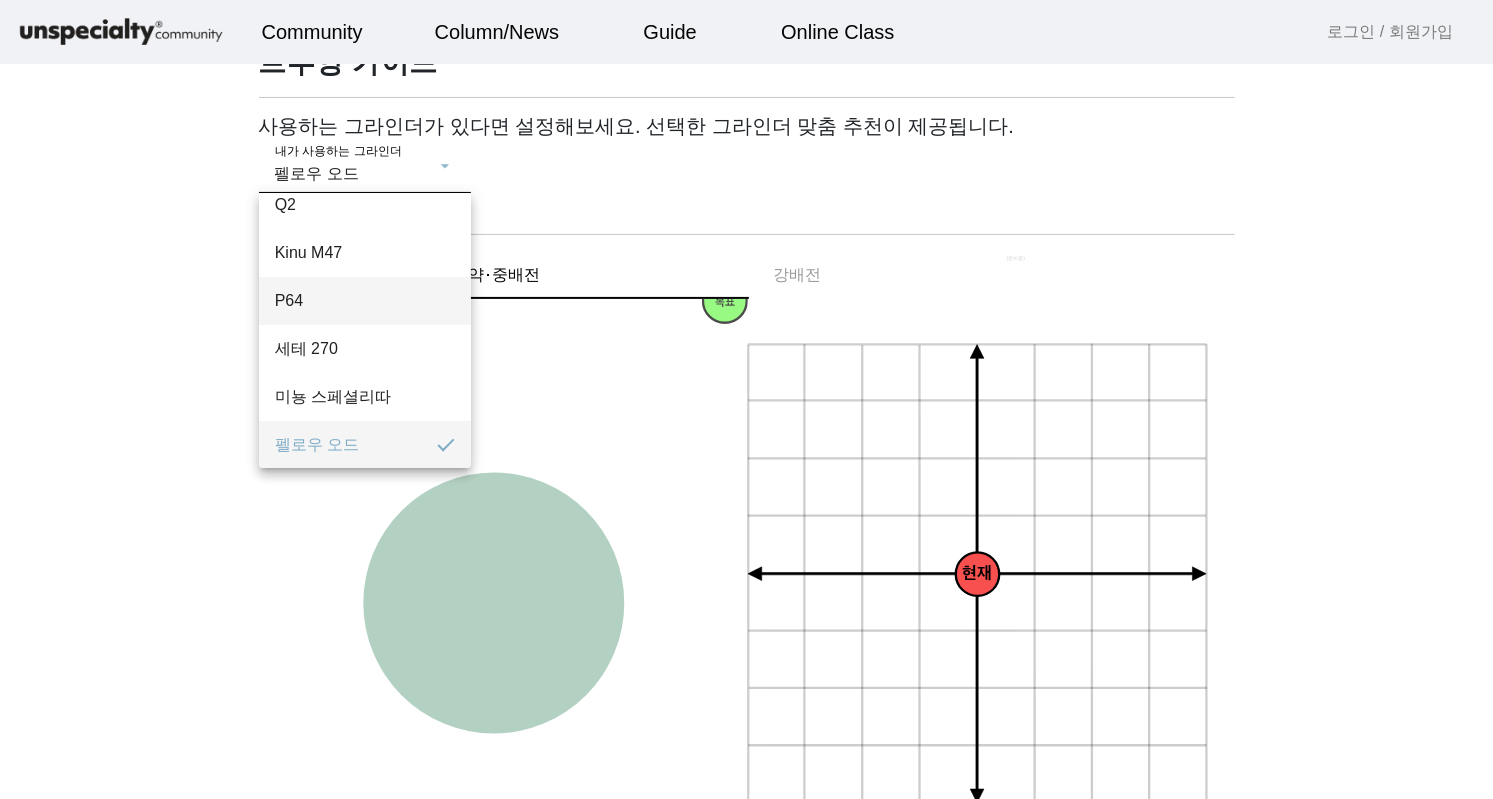click on "P64" at bounding box center (365, 301) 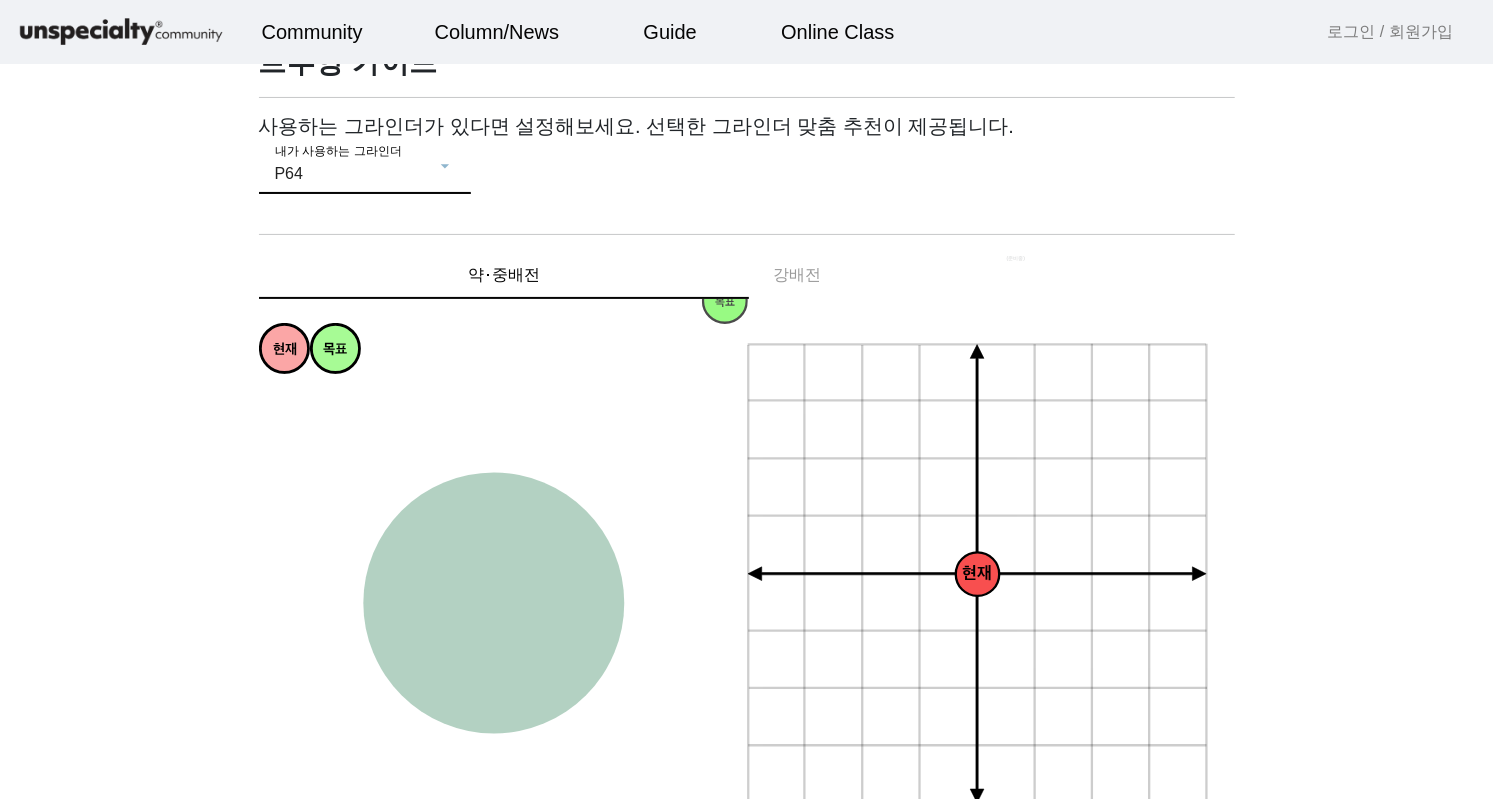 click at bounding box center (365, 206) 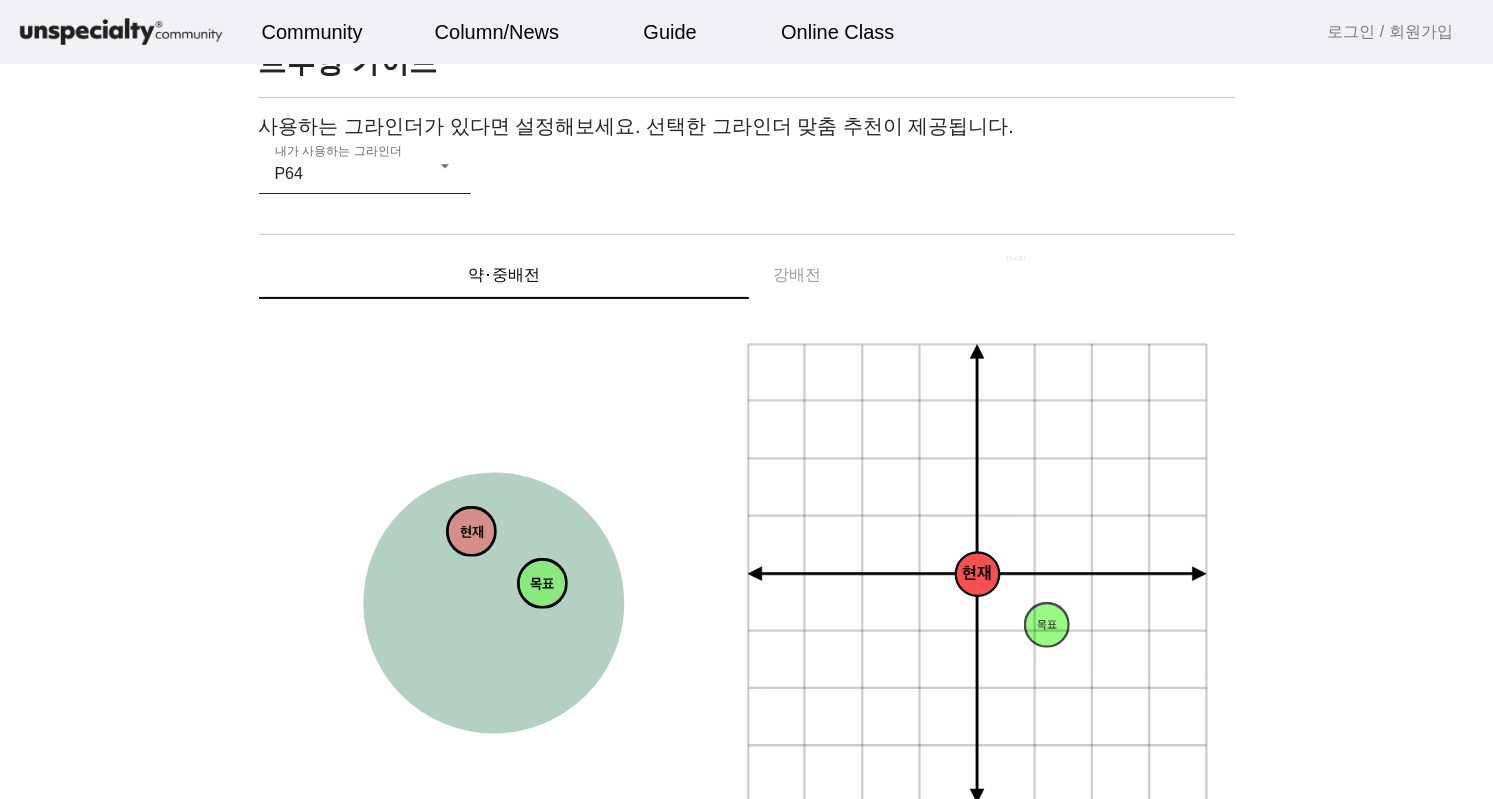 click on "P64" at bounding box center [355, 174] 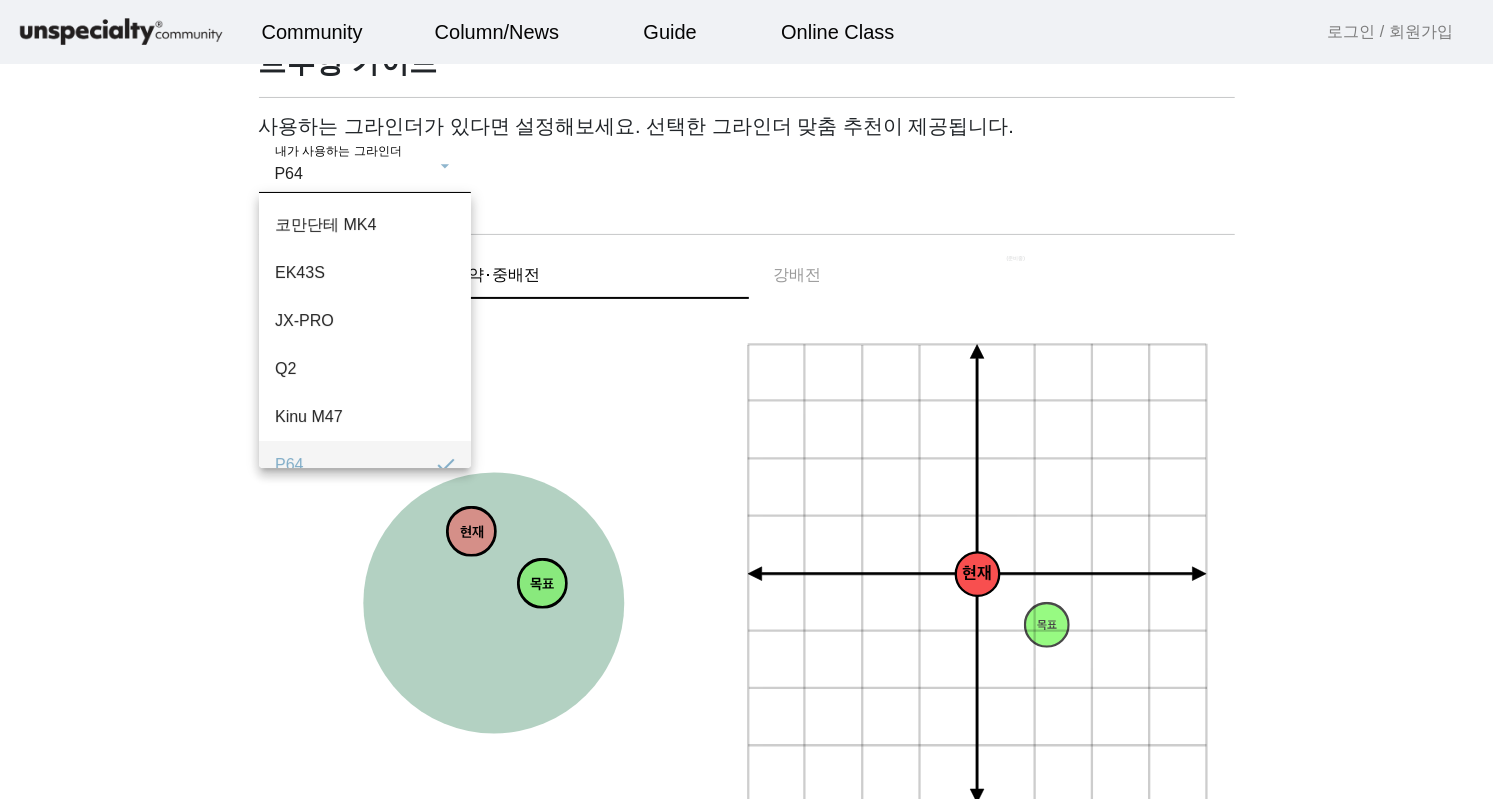 scroll, scrollTop: 20, scrollLeft: 0, axis: vertical 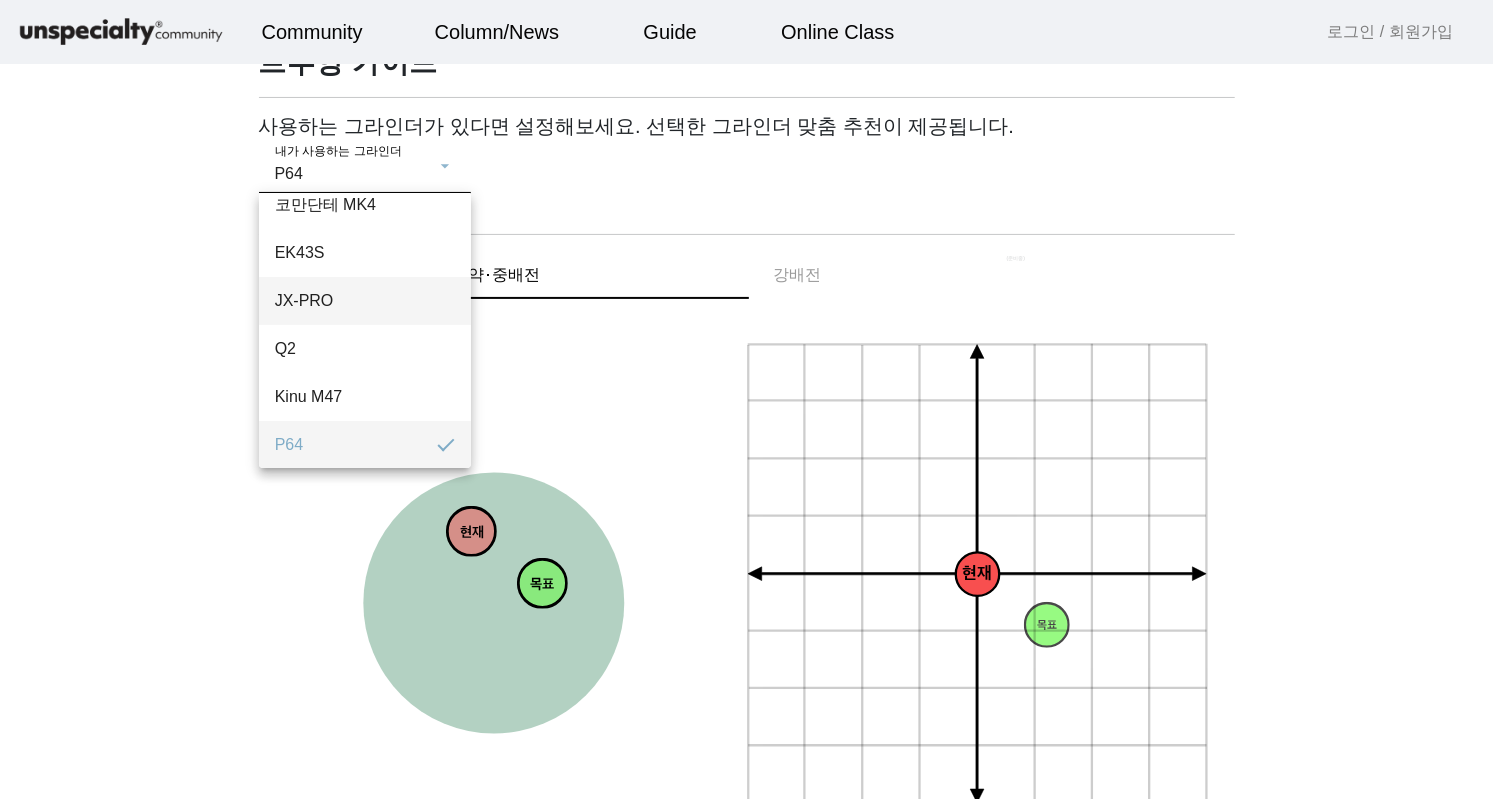 click on "JX-PRO" at bounding box center (365, 301) 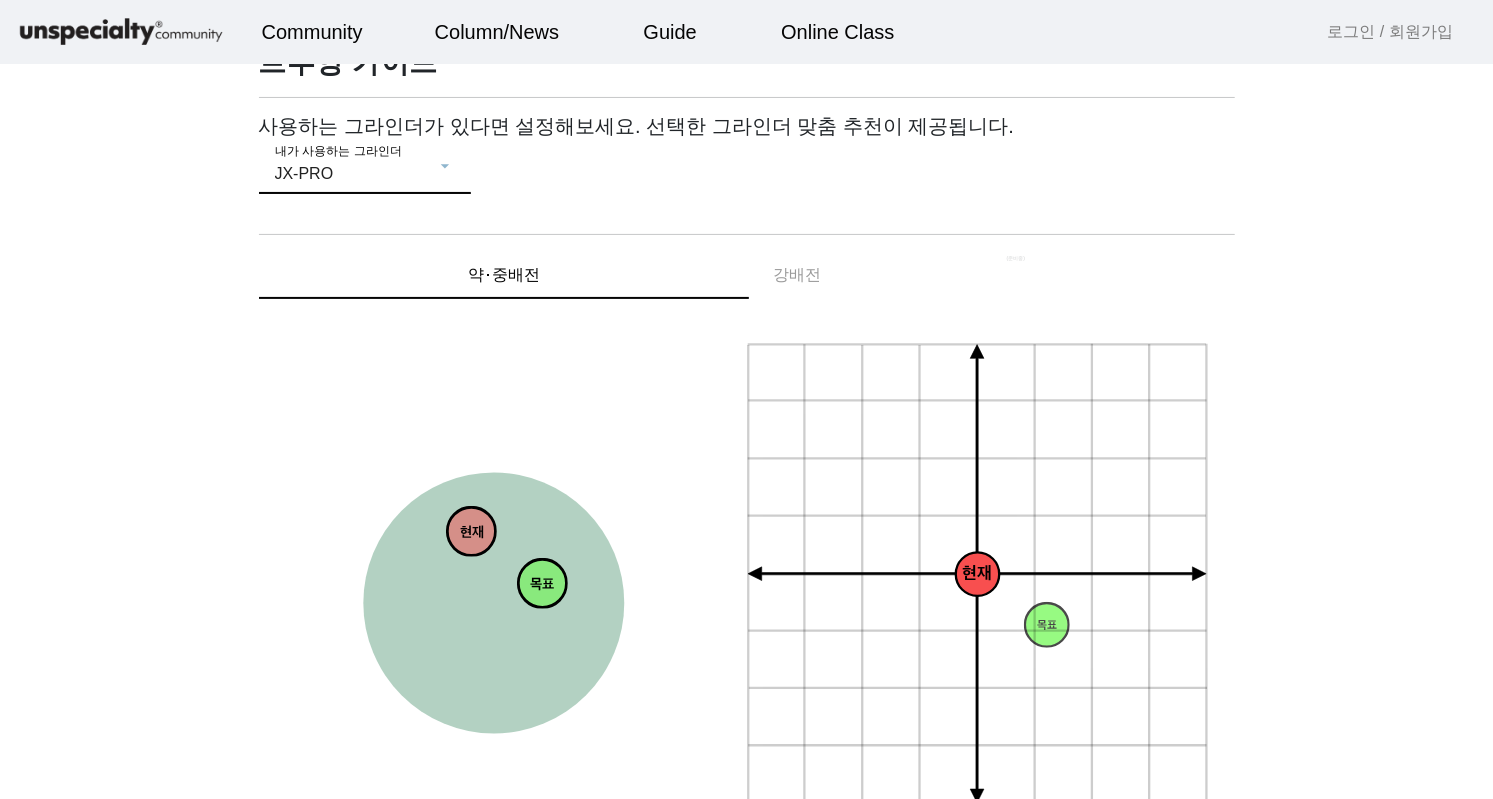 click on "JX-PRO" at bounding box center (355, 174) 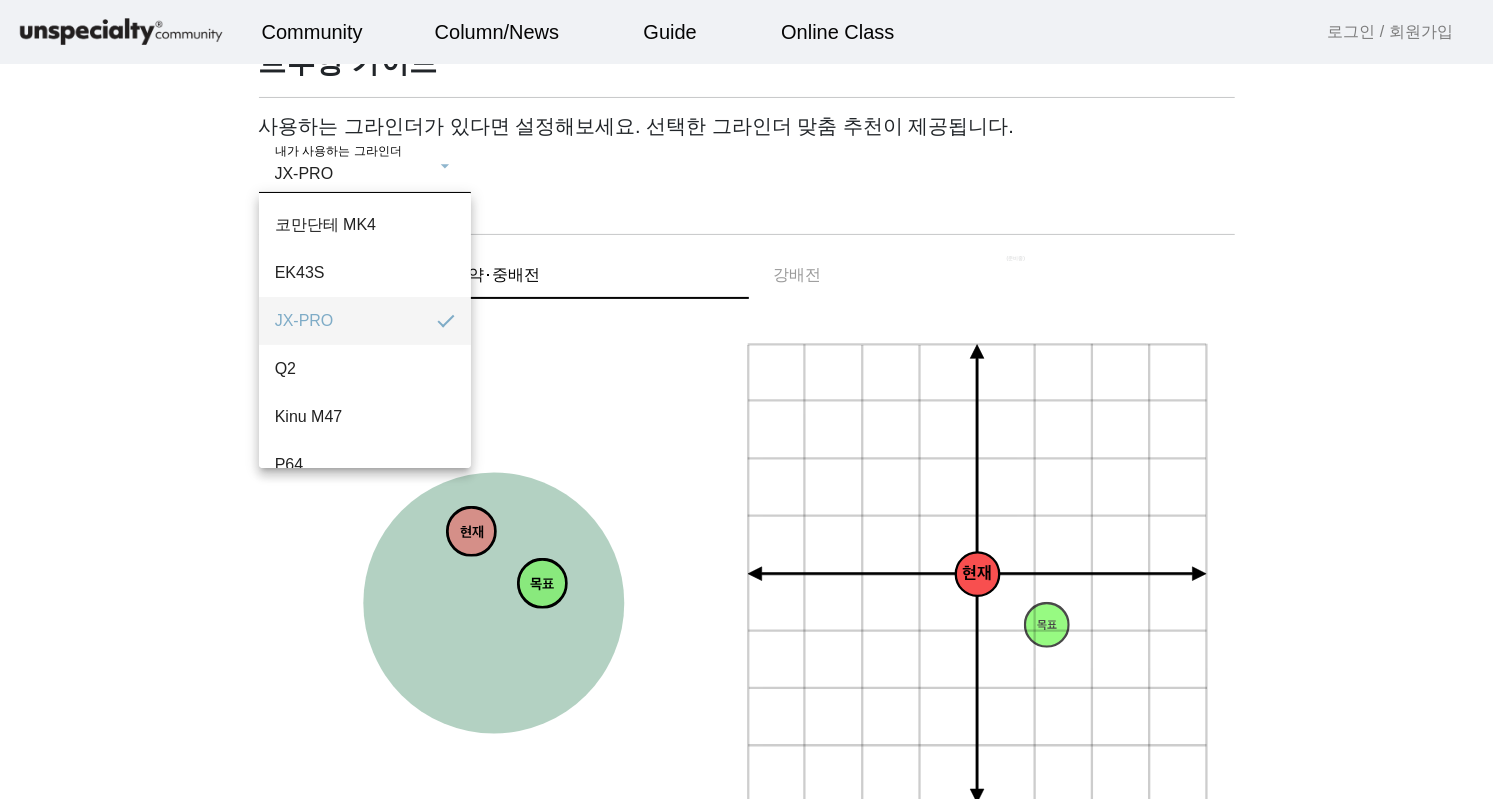 click on "JX-PRO" at bounding box center [348, 321] 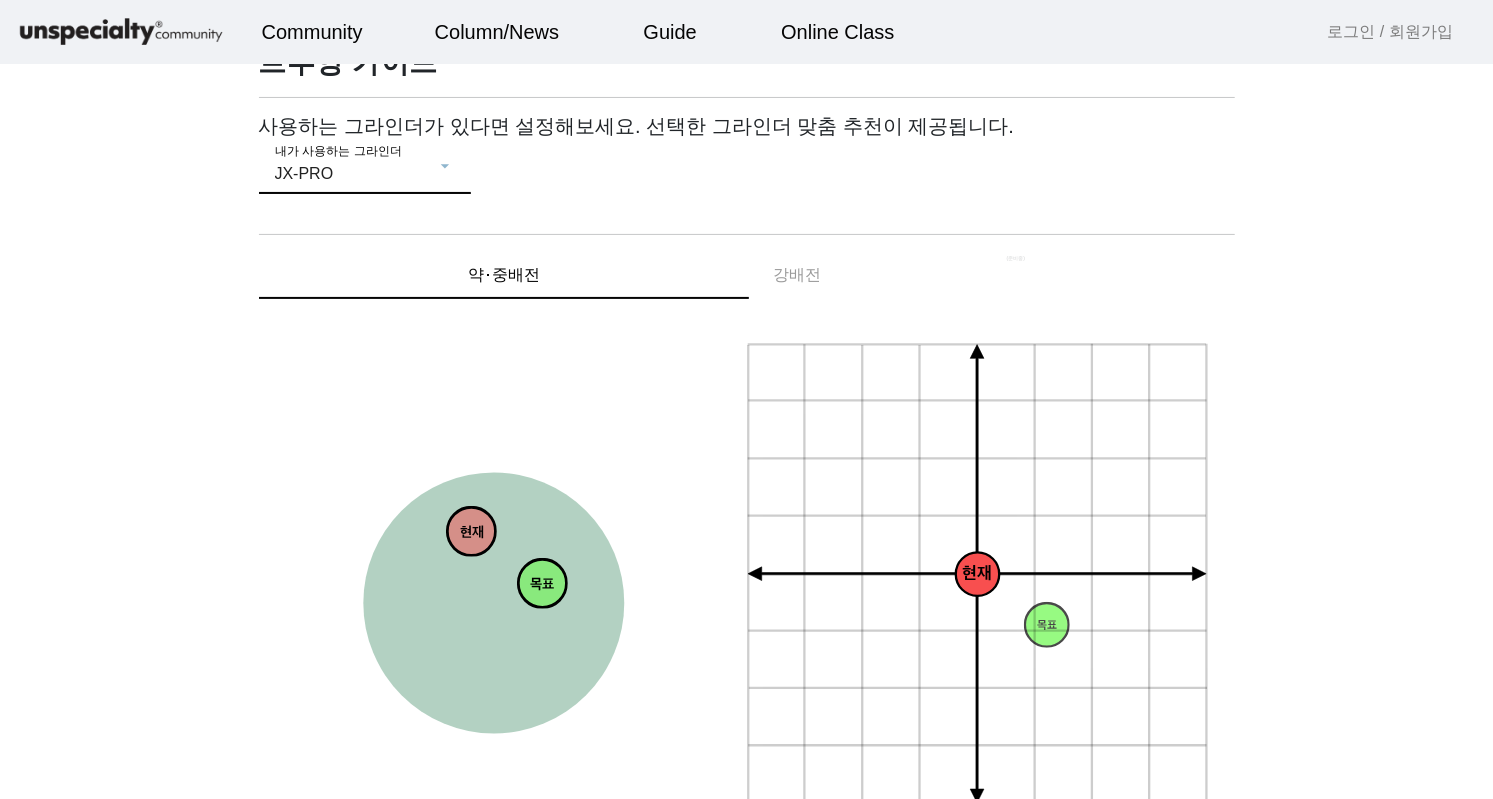 click on "JX-PRO" at bounding box center [355, 174] 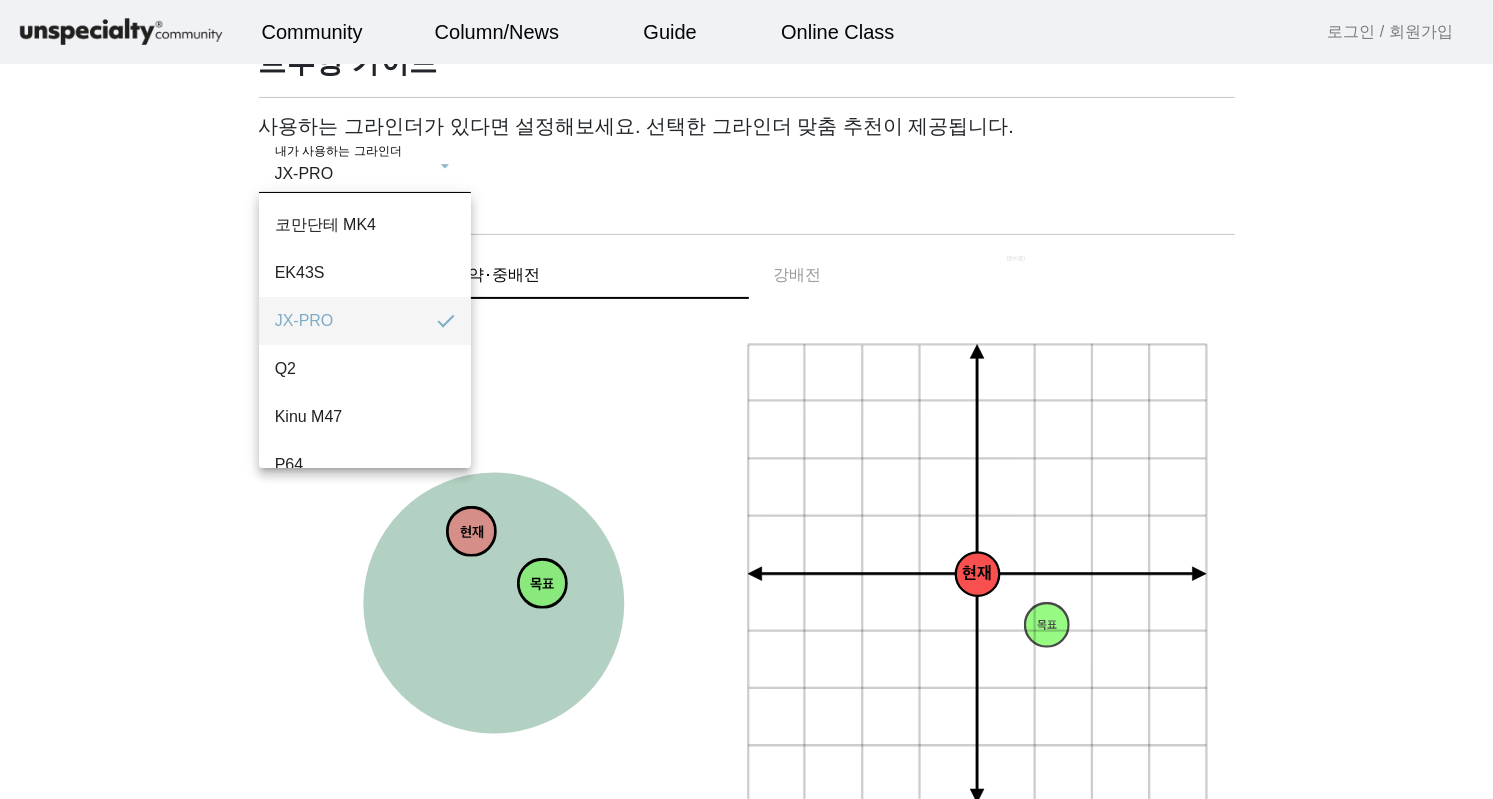 scroll, scrollTop: 172, scrollLeft: 0, axis: vertical 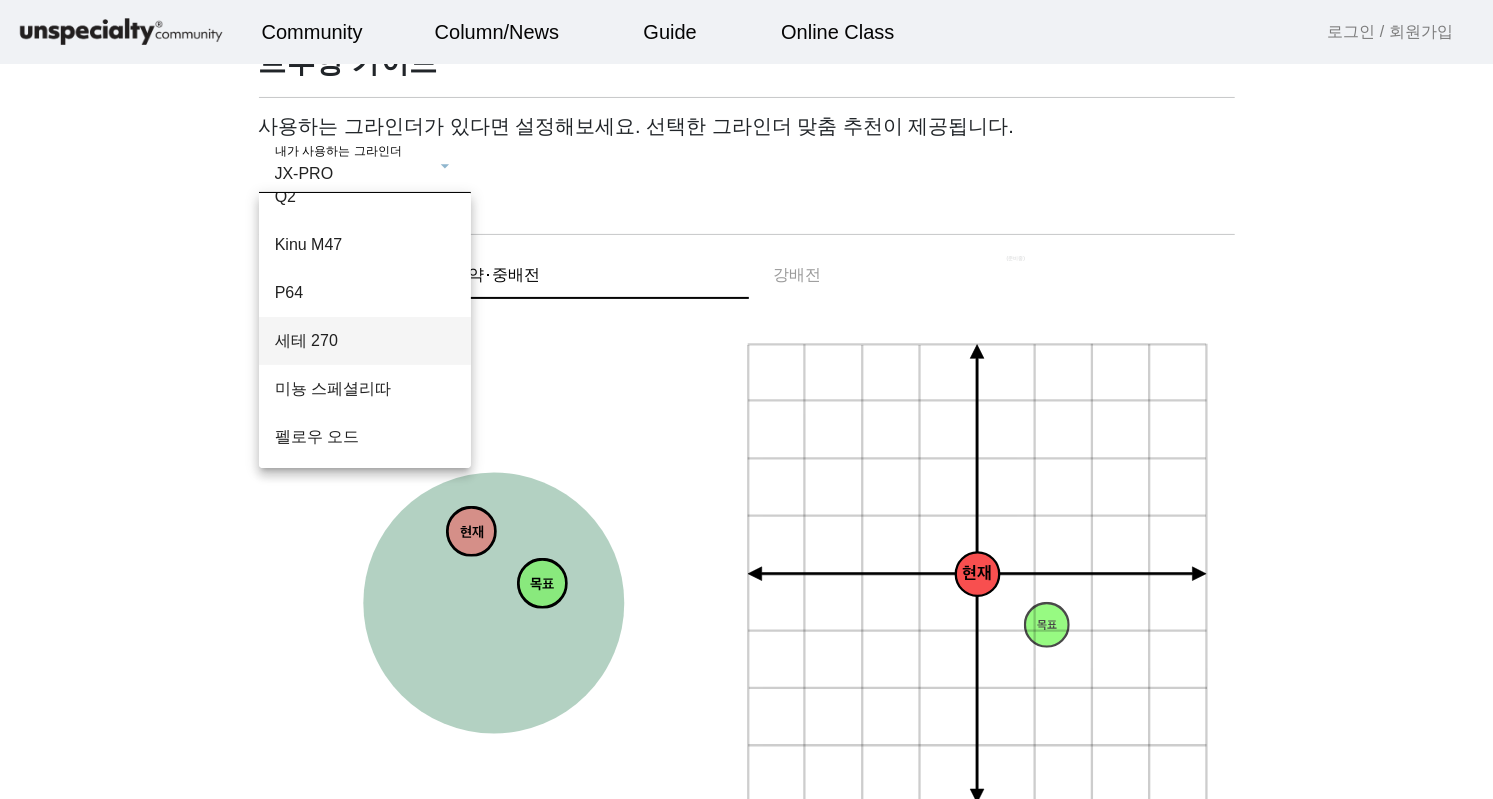 click on "세테 270" at bounding box center (365, 341) 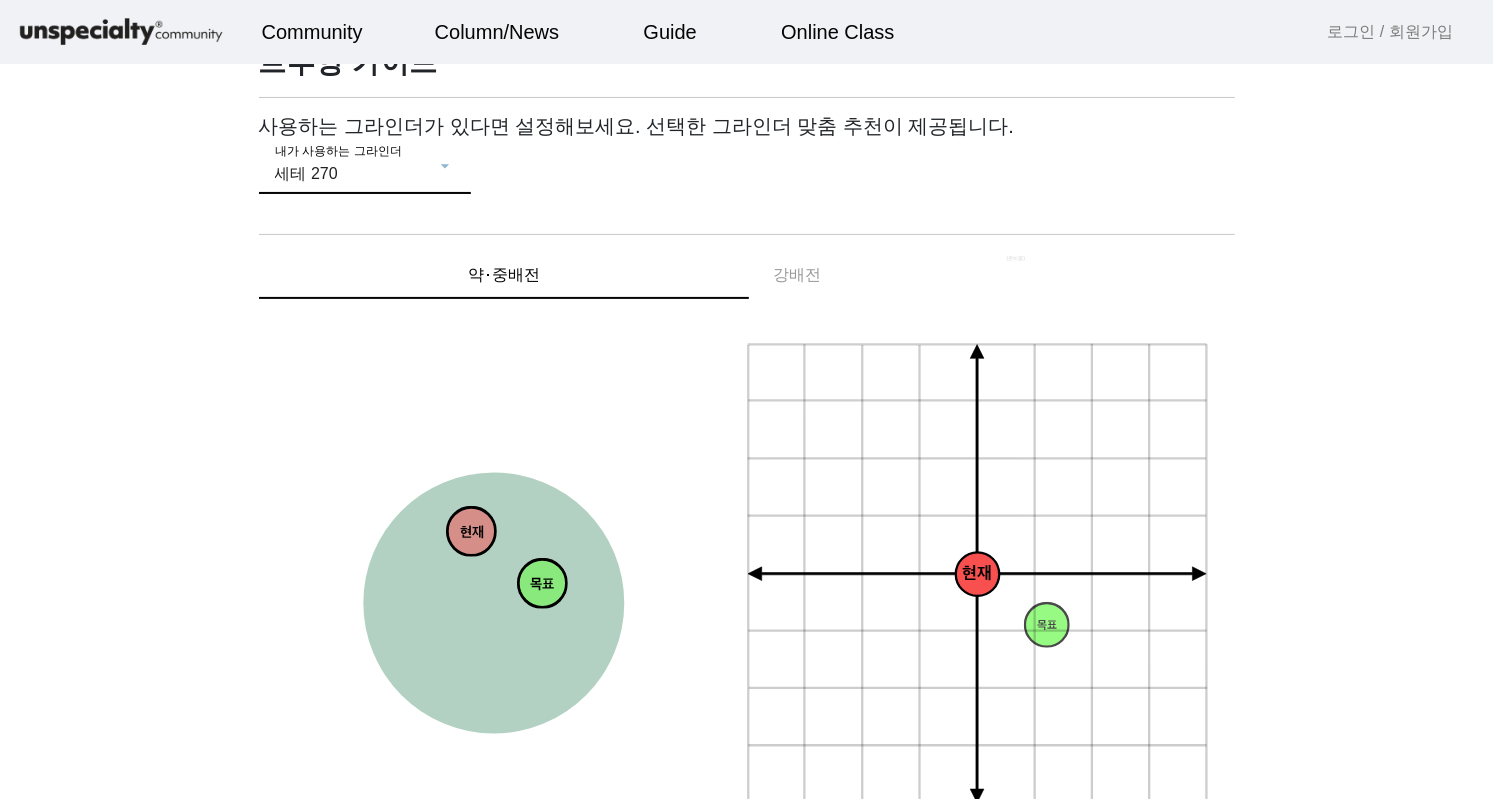click on "세테 270" at bounding box center (355, 174) 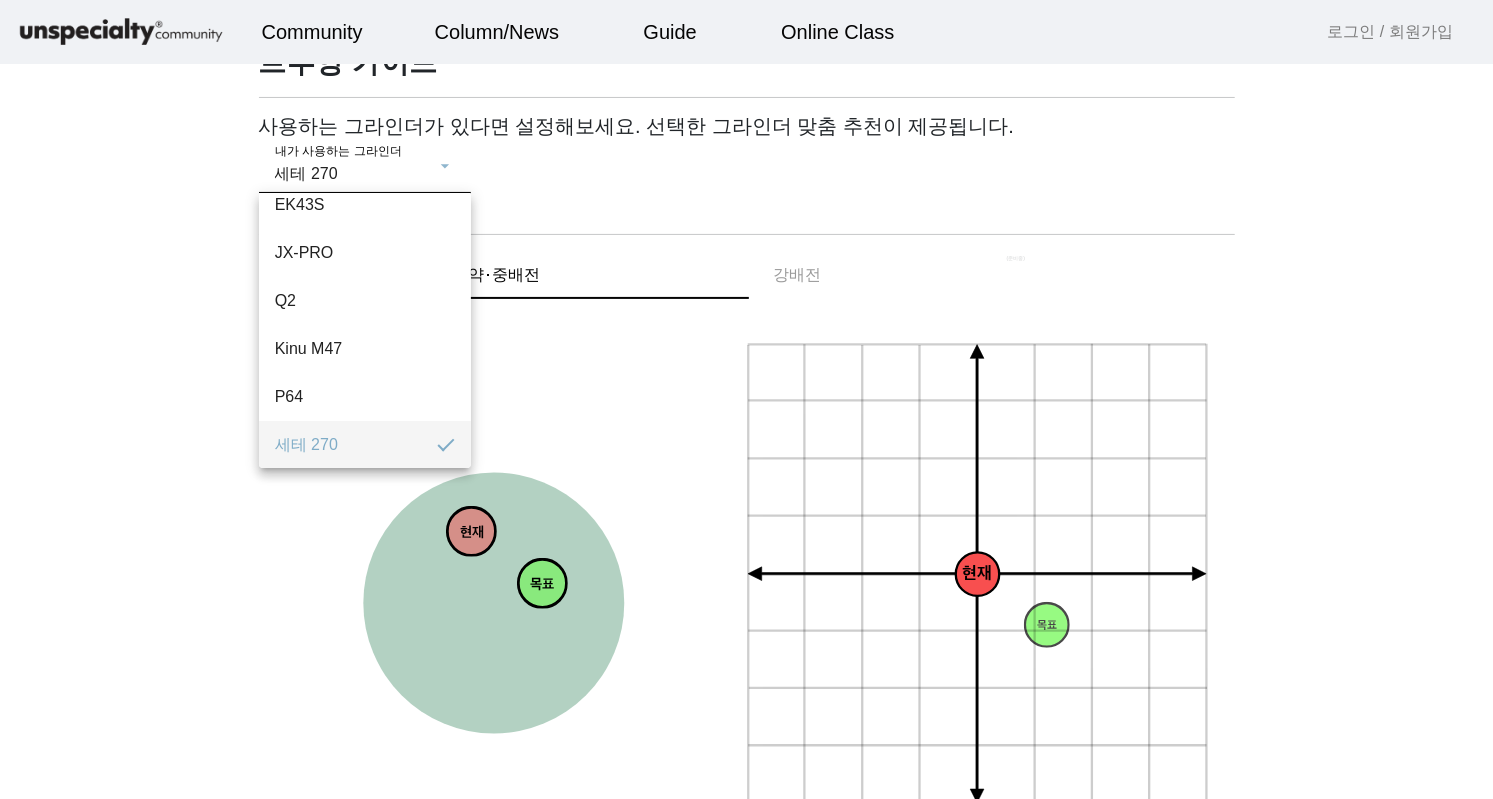 scroll, scrollTop: 172, scrollLeft: 0, axis: vertical 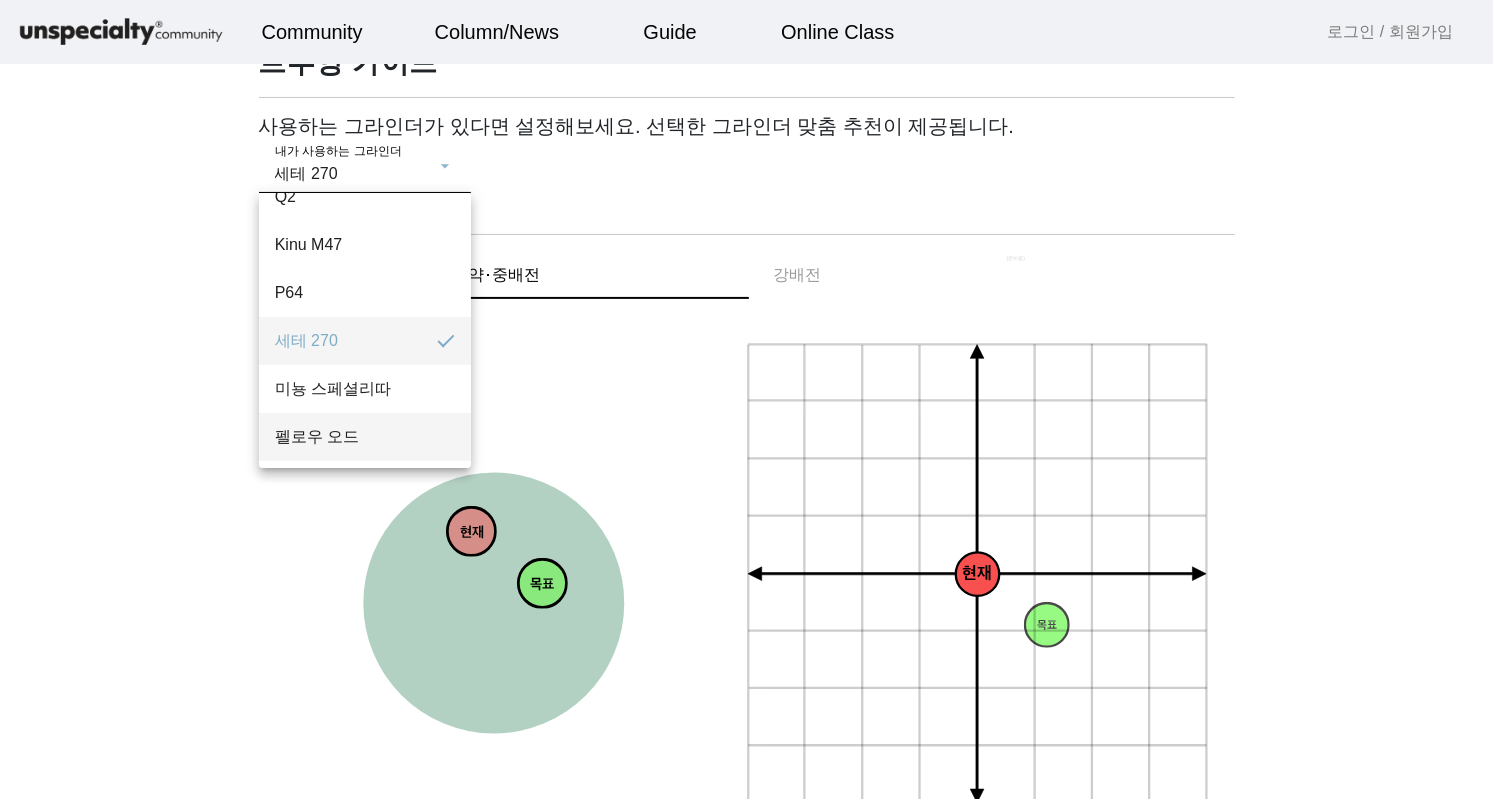 click on "펠로우 오드" at bounding box center [365, 437] 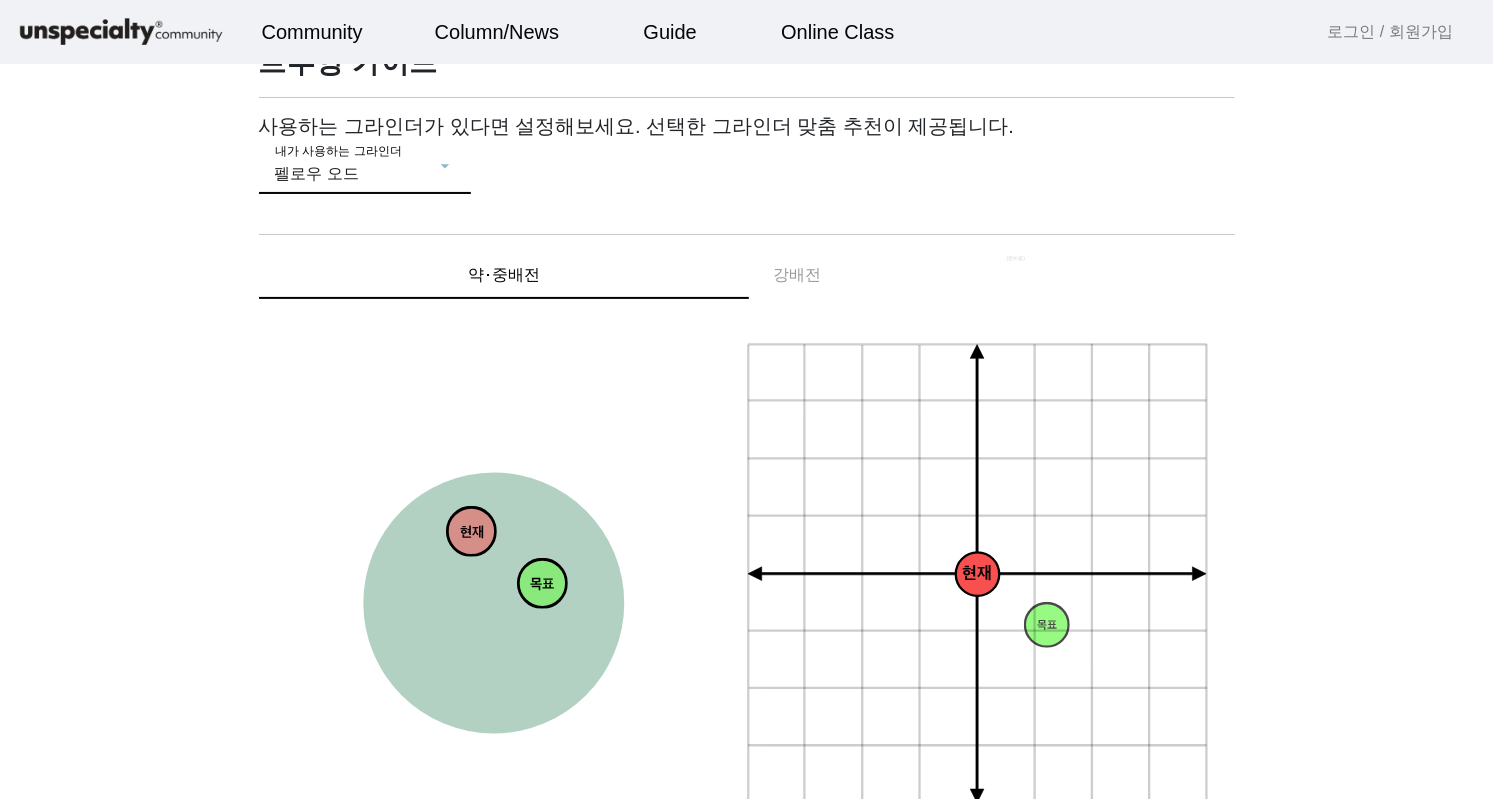 click on "펠로우 오드" at bounding box center [355, 174] 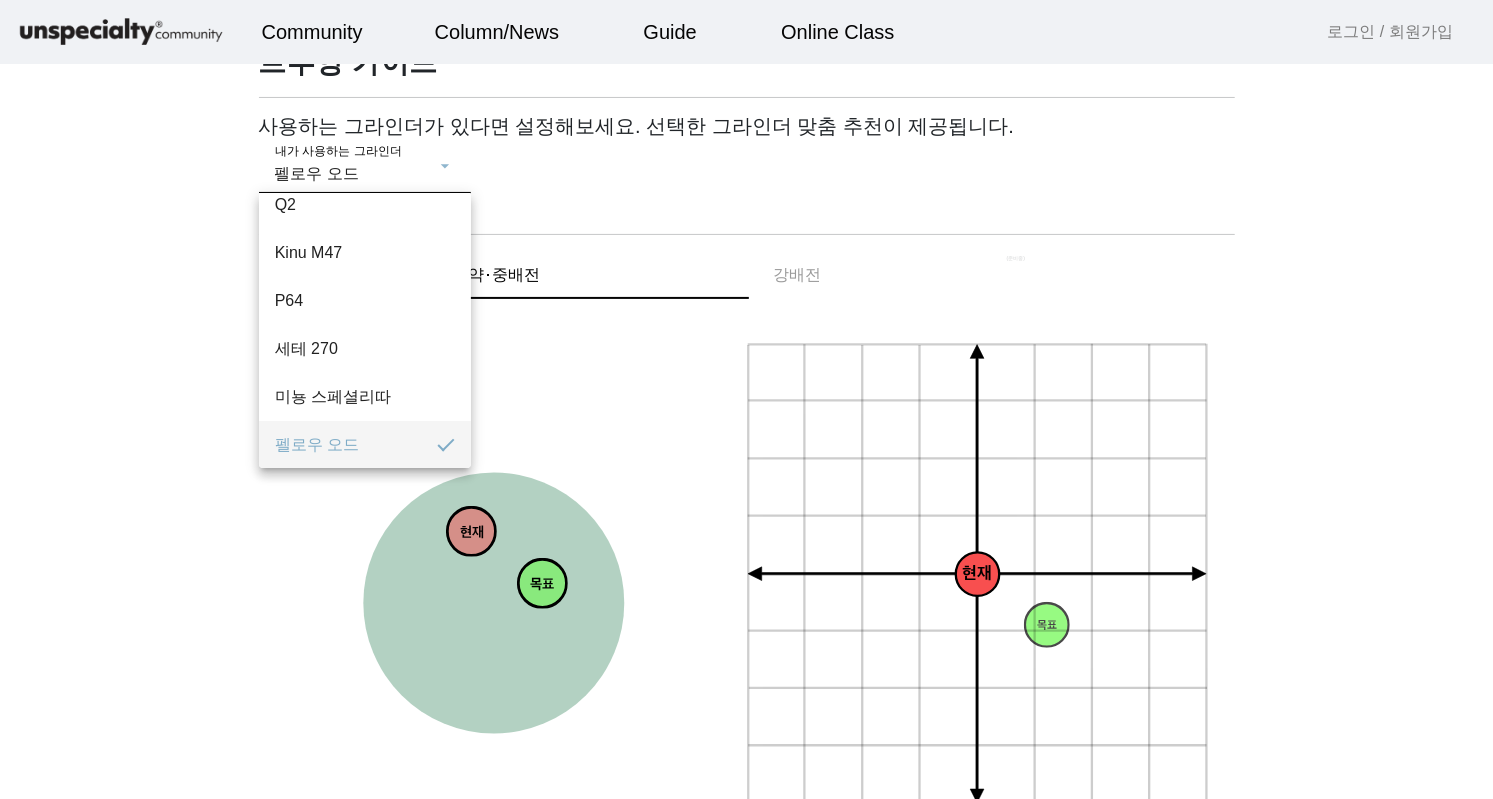scroll, scrollTop: 0, scrollLeft: 0, axis: both 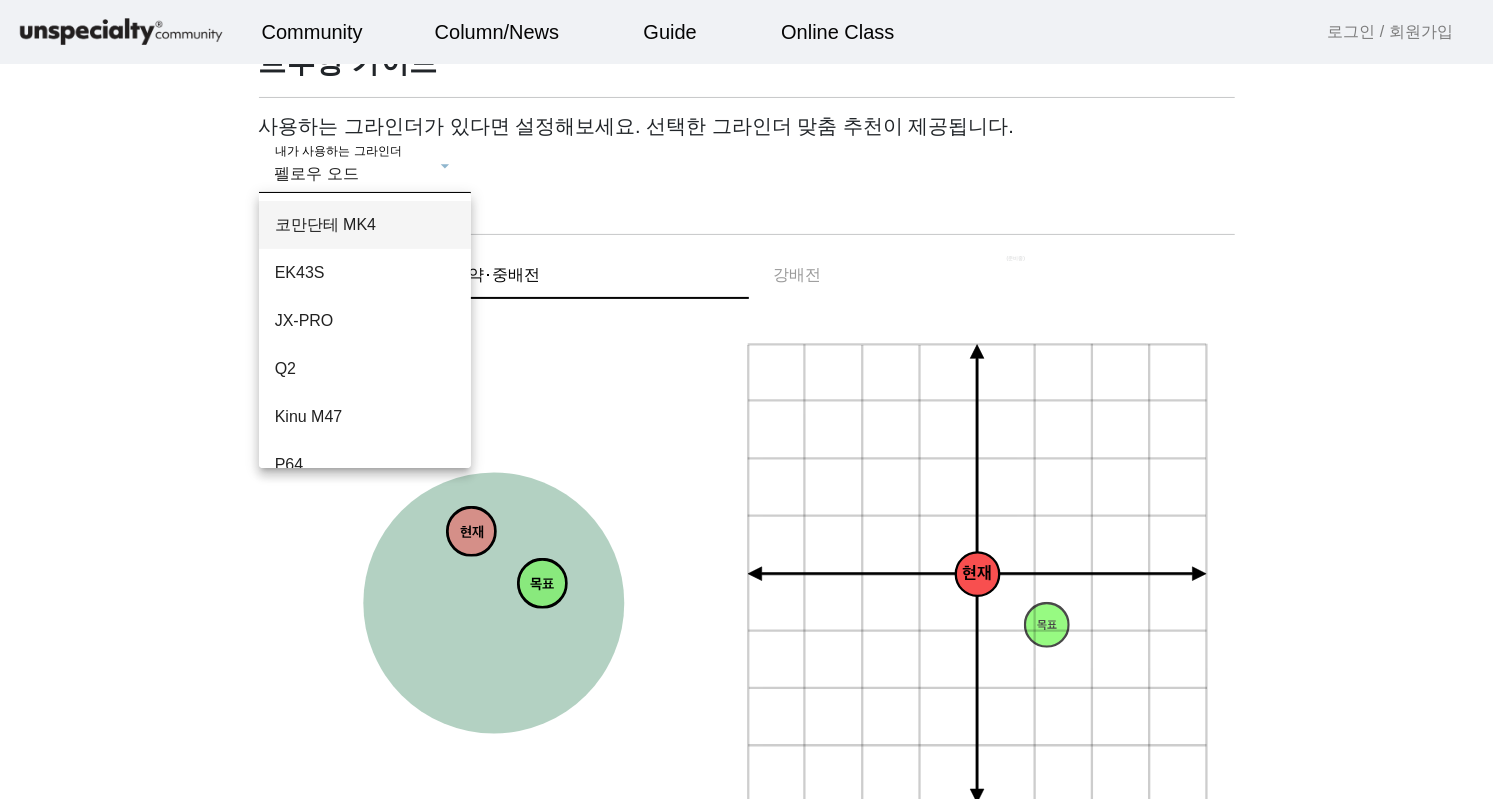 click on "코만단테 MK4" at bounding box center (365, 225) 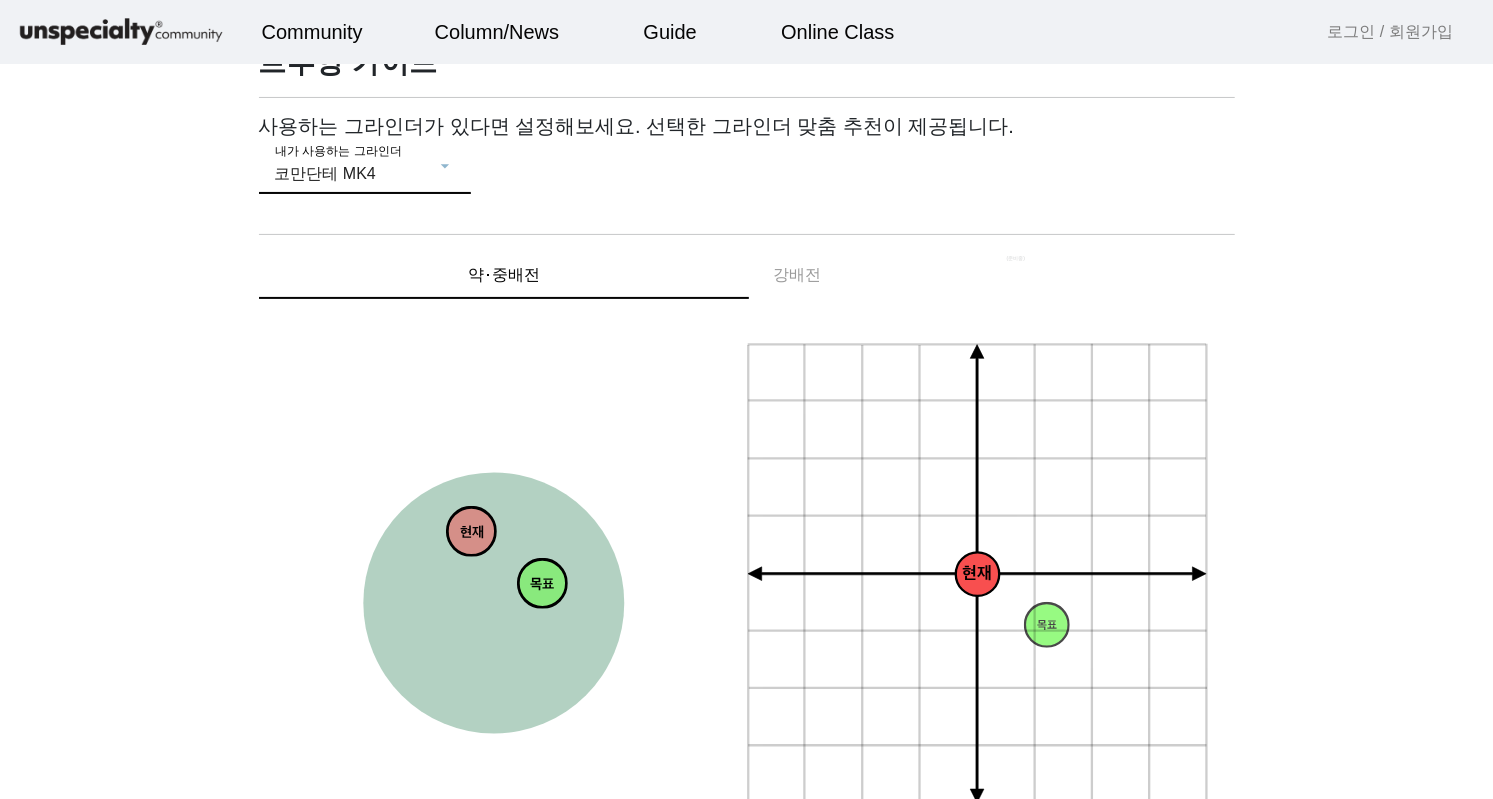 click on "코만단테 MK4" at bounding box center (355, 174) 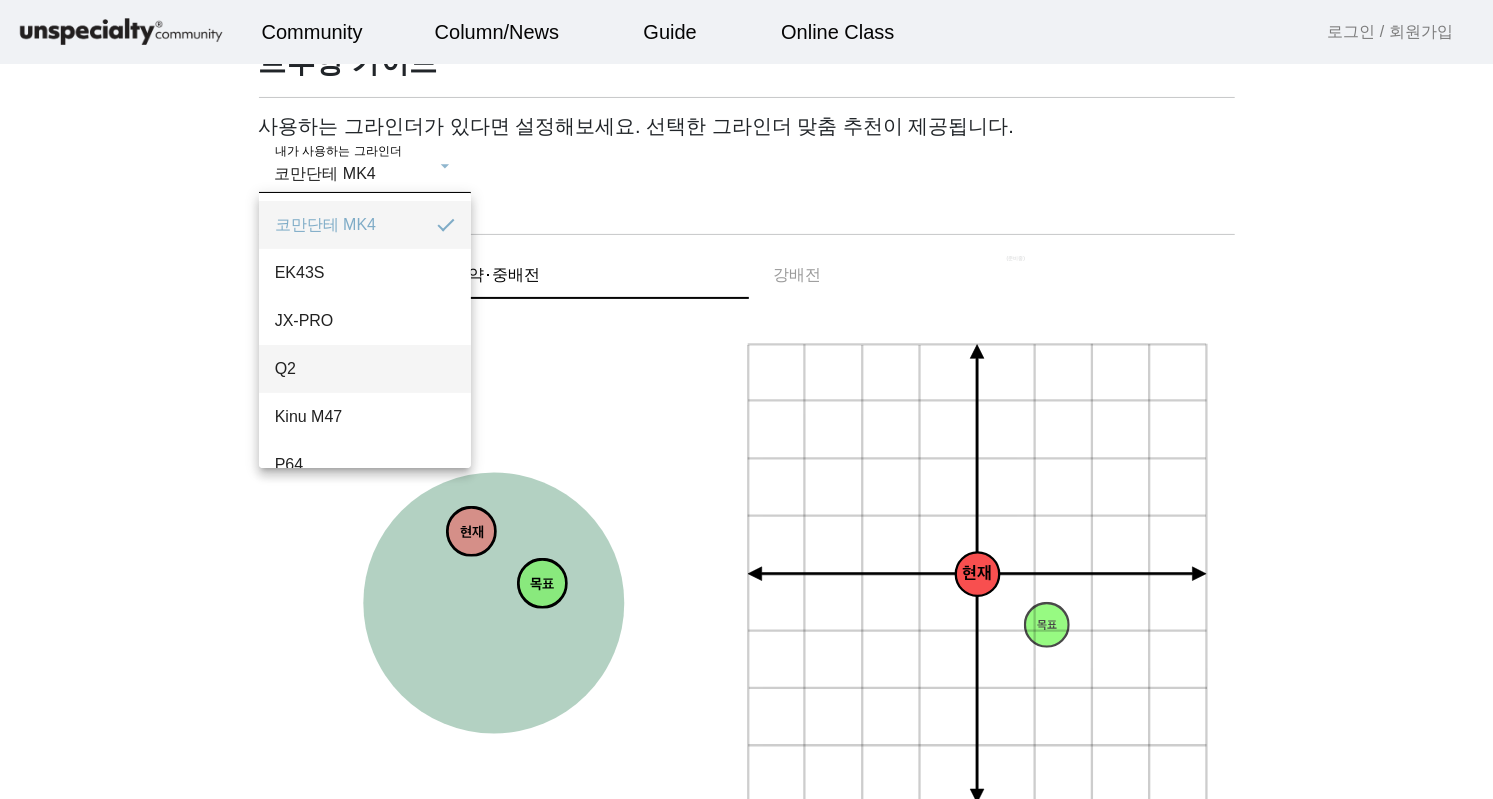 click on "Q2" at bounding box center (365, 369) 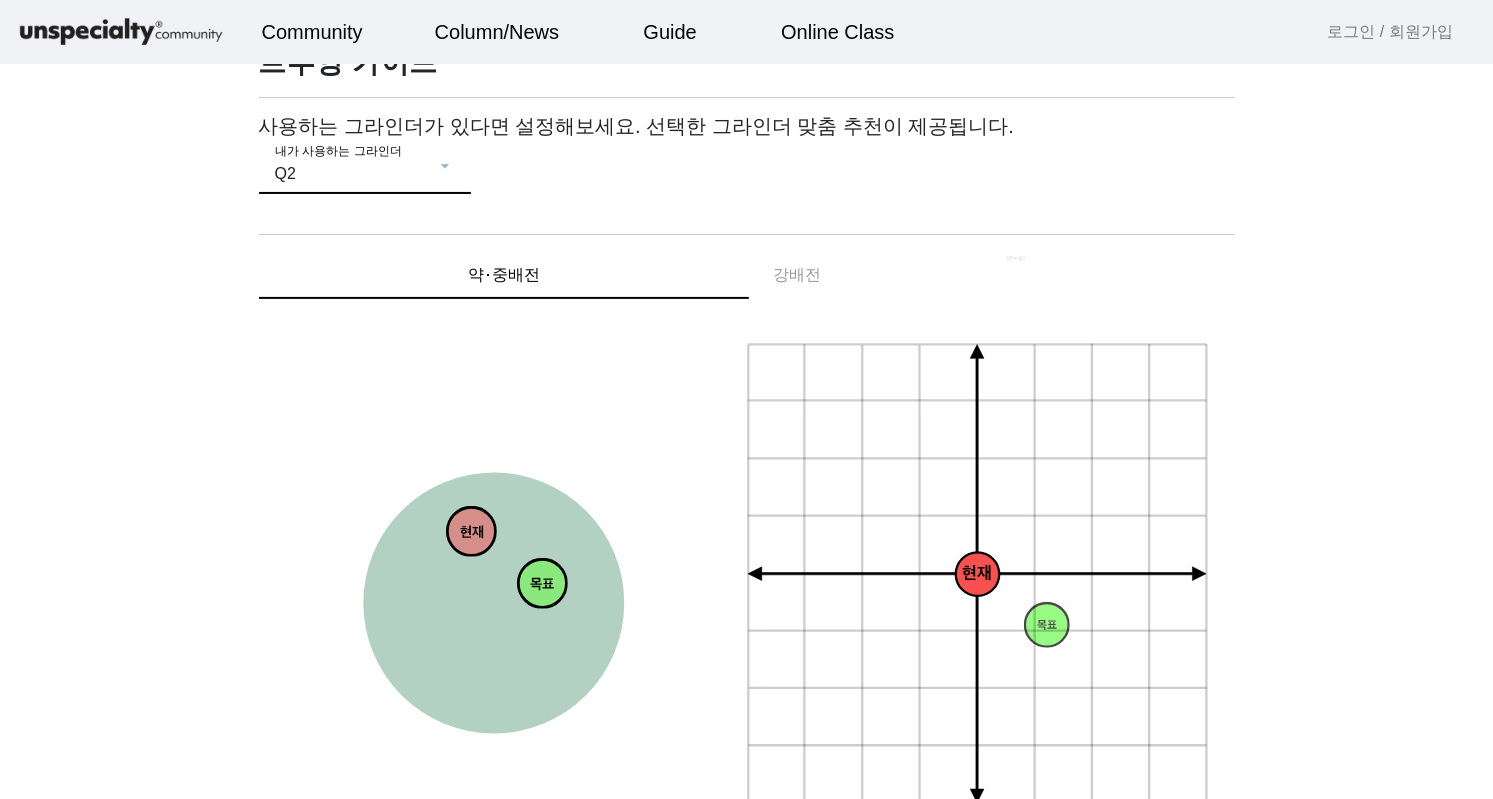 click on "내가 사용하는 그라인더 Q2" at bounding box center (365, 166) 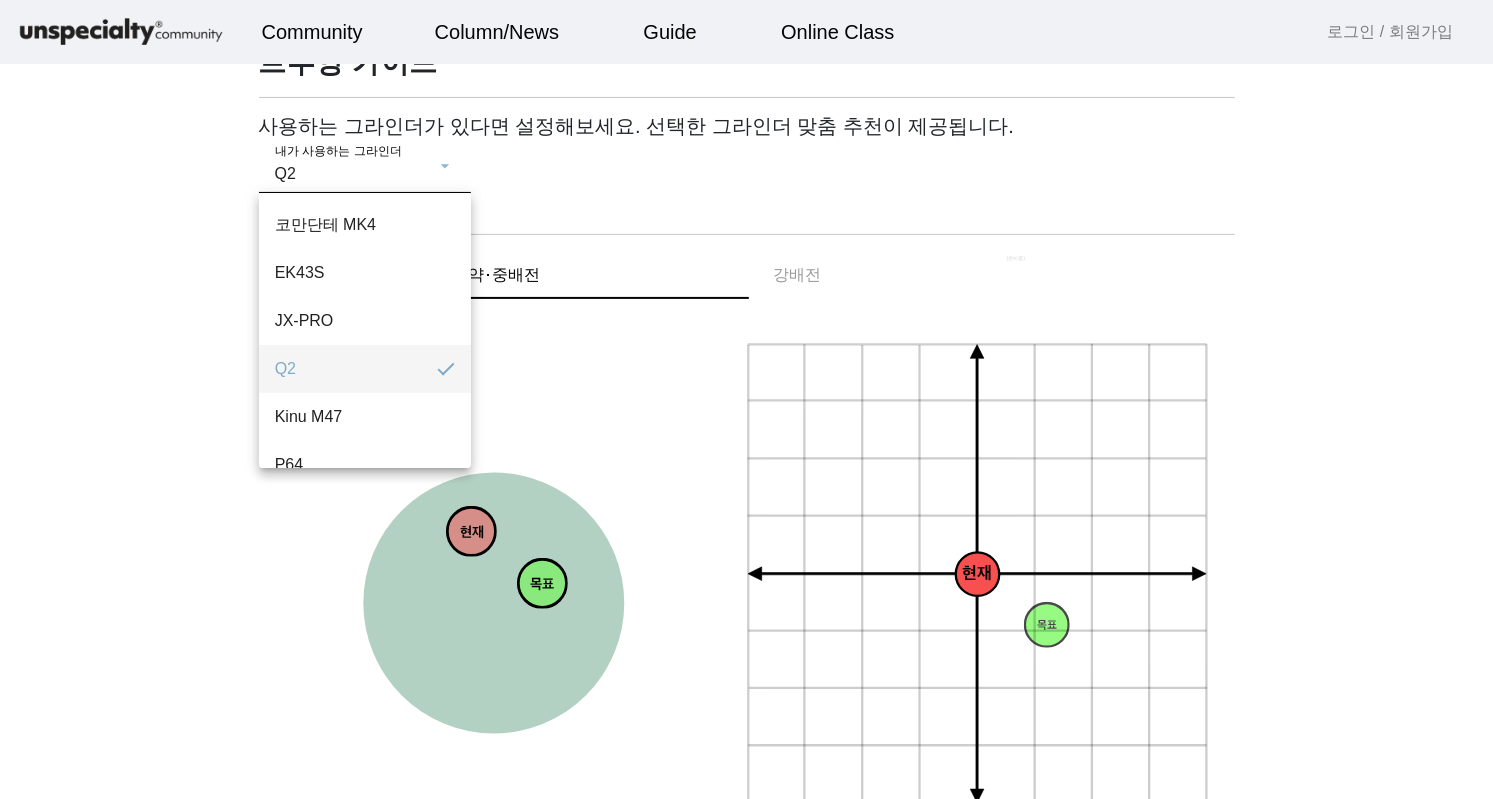 scroll, scrollTop: 172, scrollLeft: 0, axis: vertical 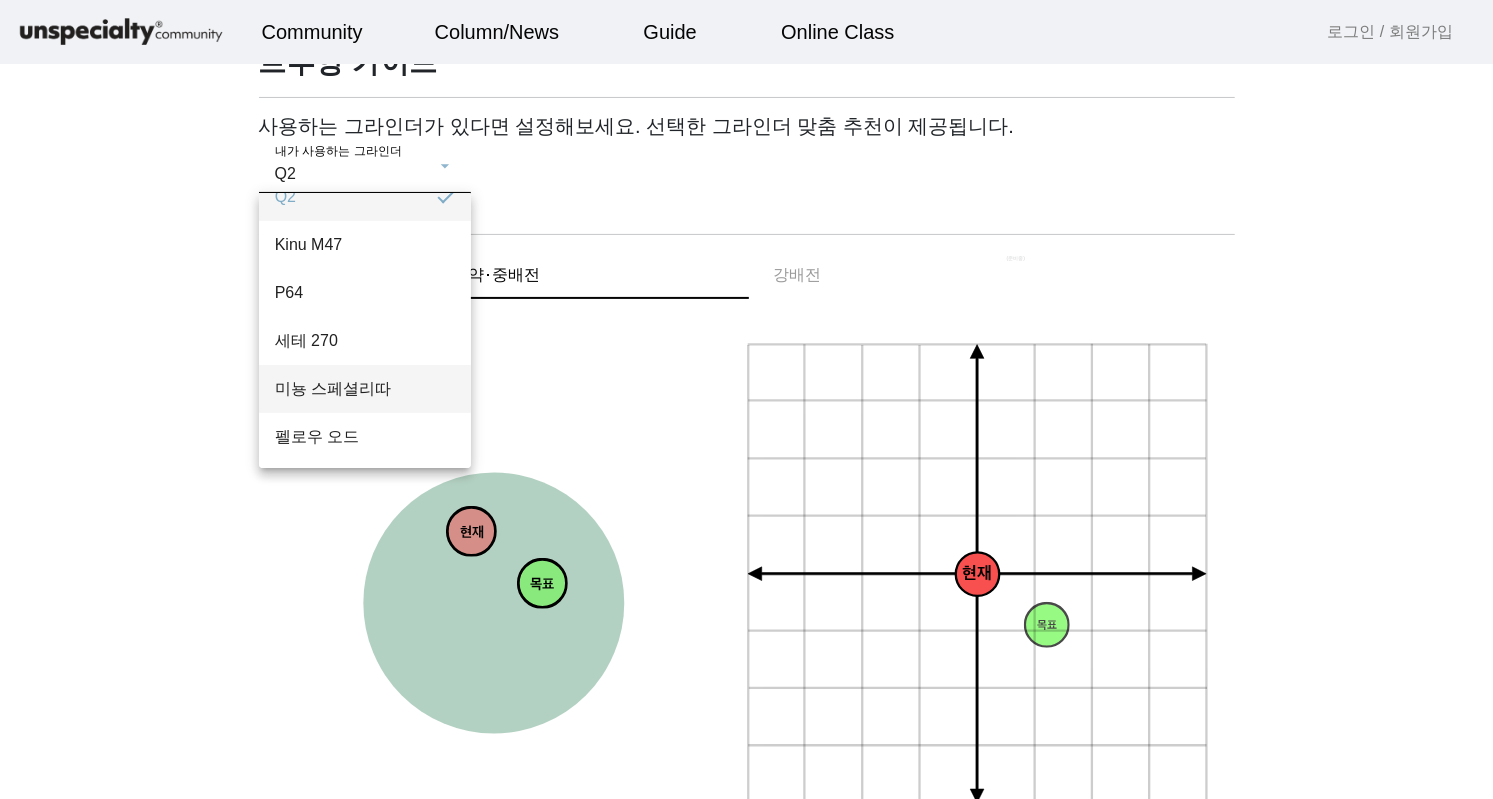 click on "미뇽 스페셜리따" at bounding box center (365, 389) 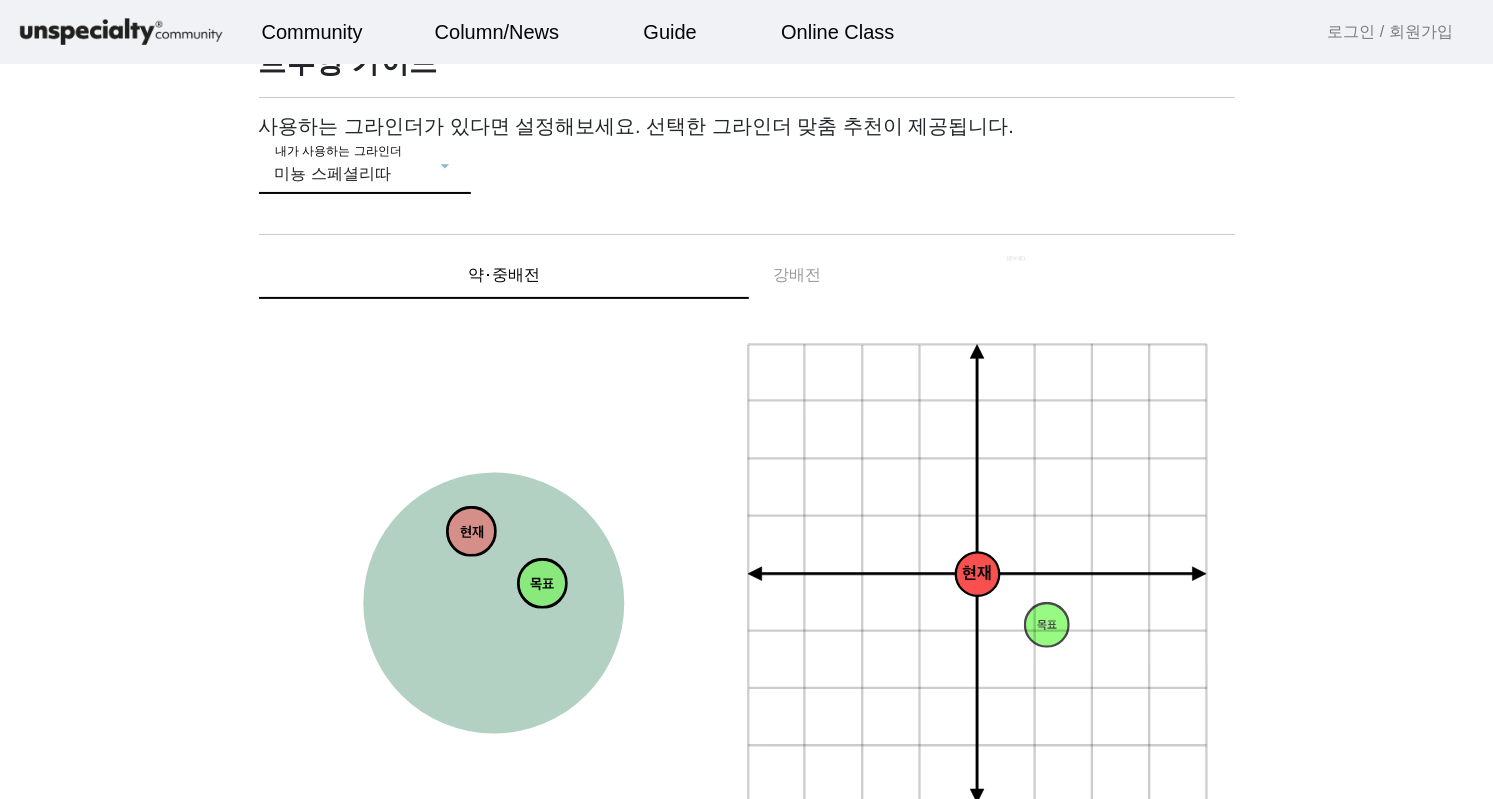 click on "내가 사용하는 그라인더 미뇽 스페셜리따" at bounding box center [365, 166] 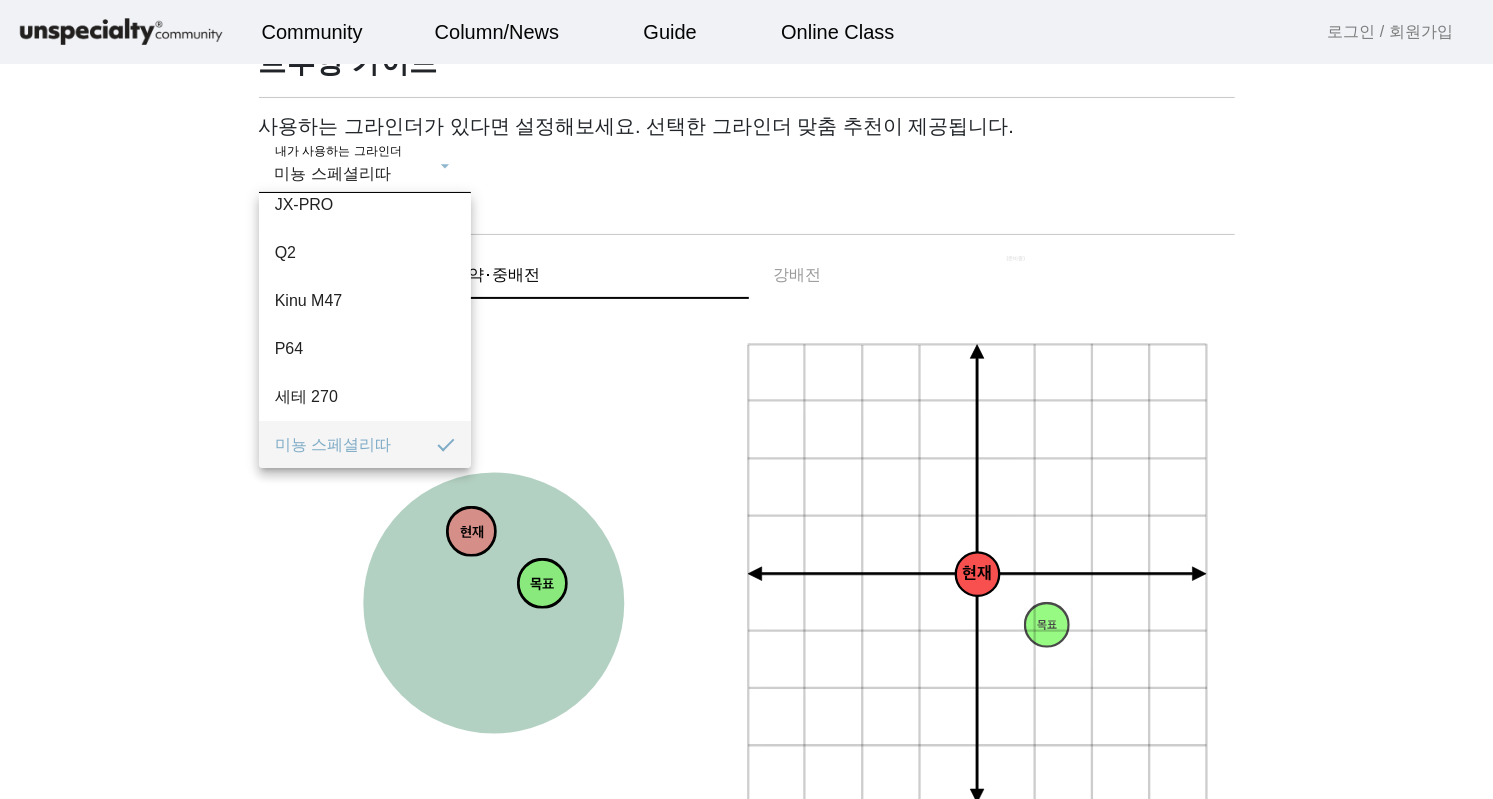 scroll, scrollTop: 172, scrollLeft: 0, axis: vertical 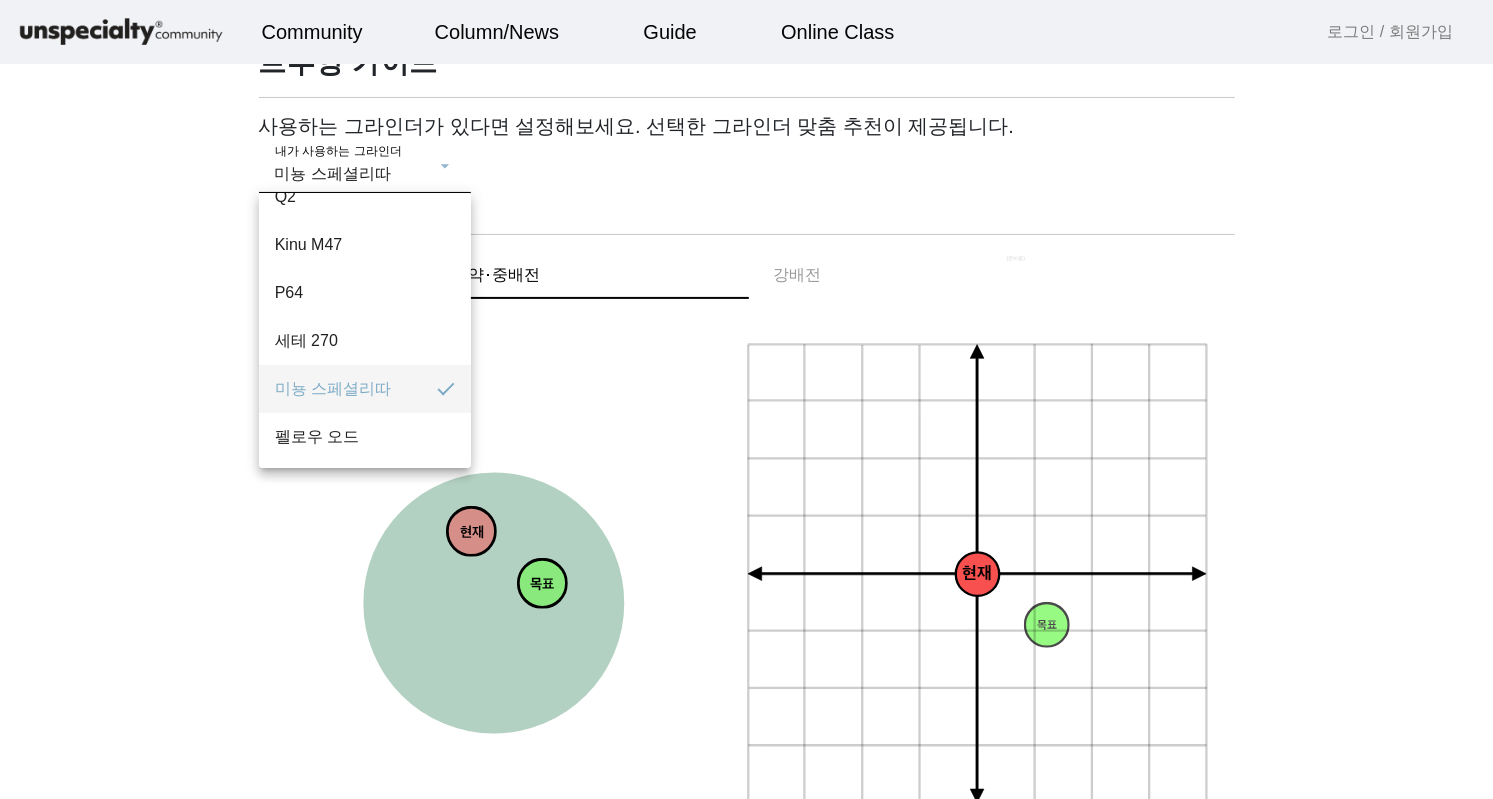 click on "코만단테 MK4   EK43S   JX-PRO   Q2   Kinu M47   P64   세테 270   미뇽 스페셜리따   펠로우 오드" at bounding box center [365, 330] 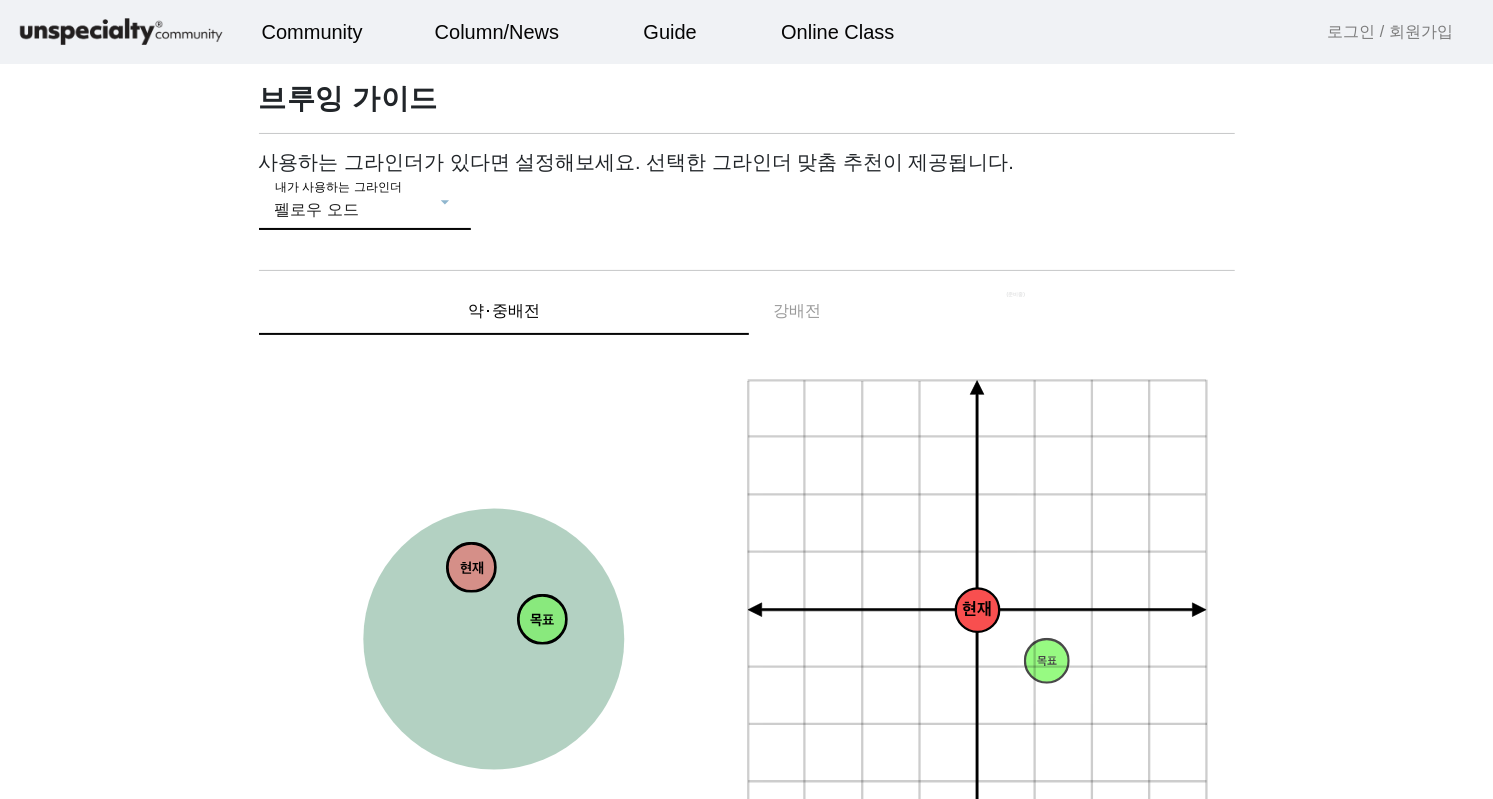 scroll, scrollTop: 0, scrollLeft: 0, axis: both 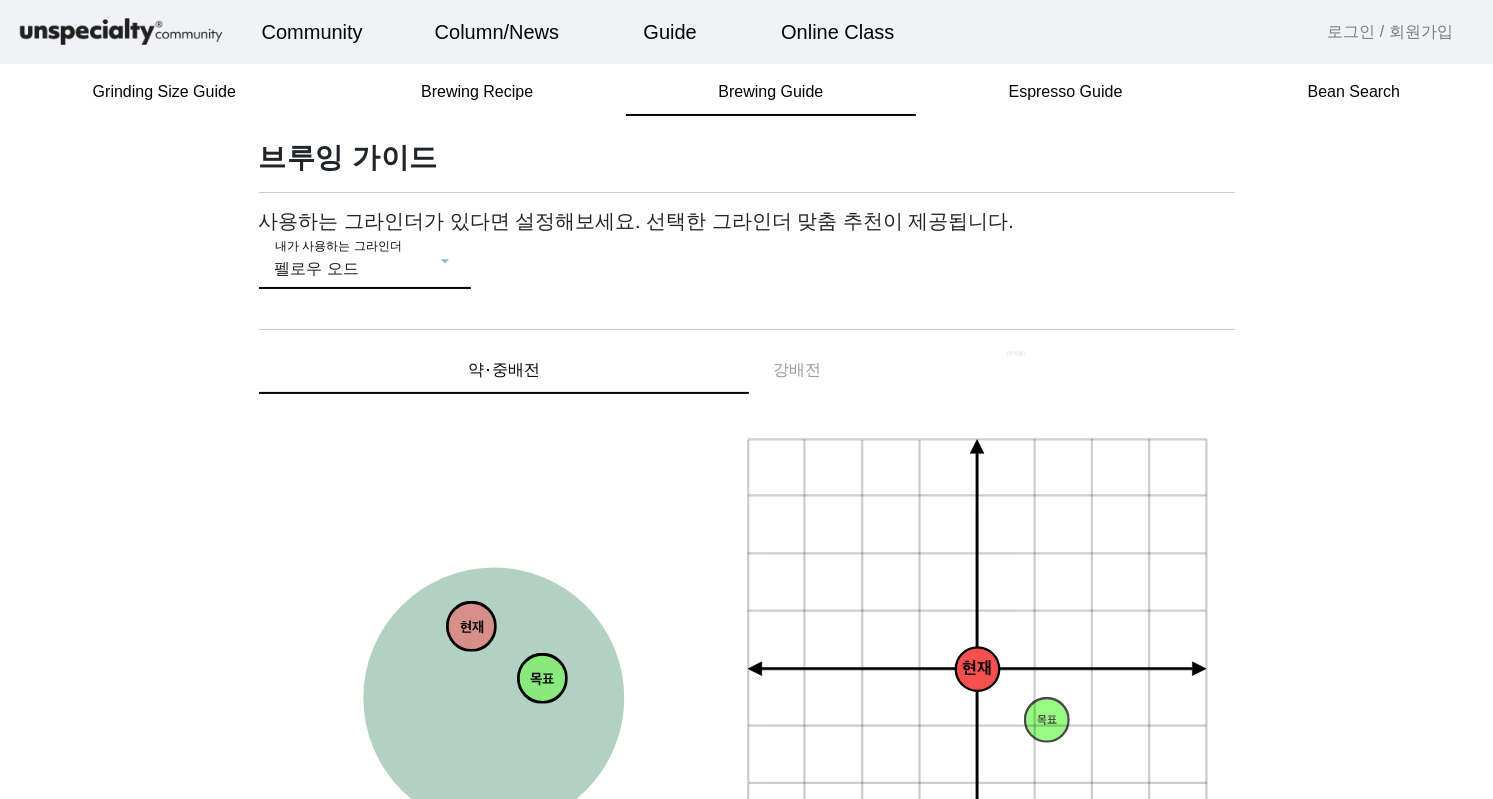 click on "펠로우 오드" at bounding box center (317, 268) 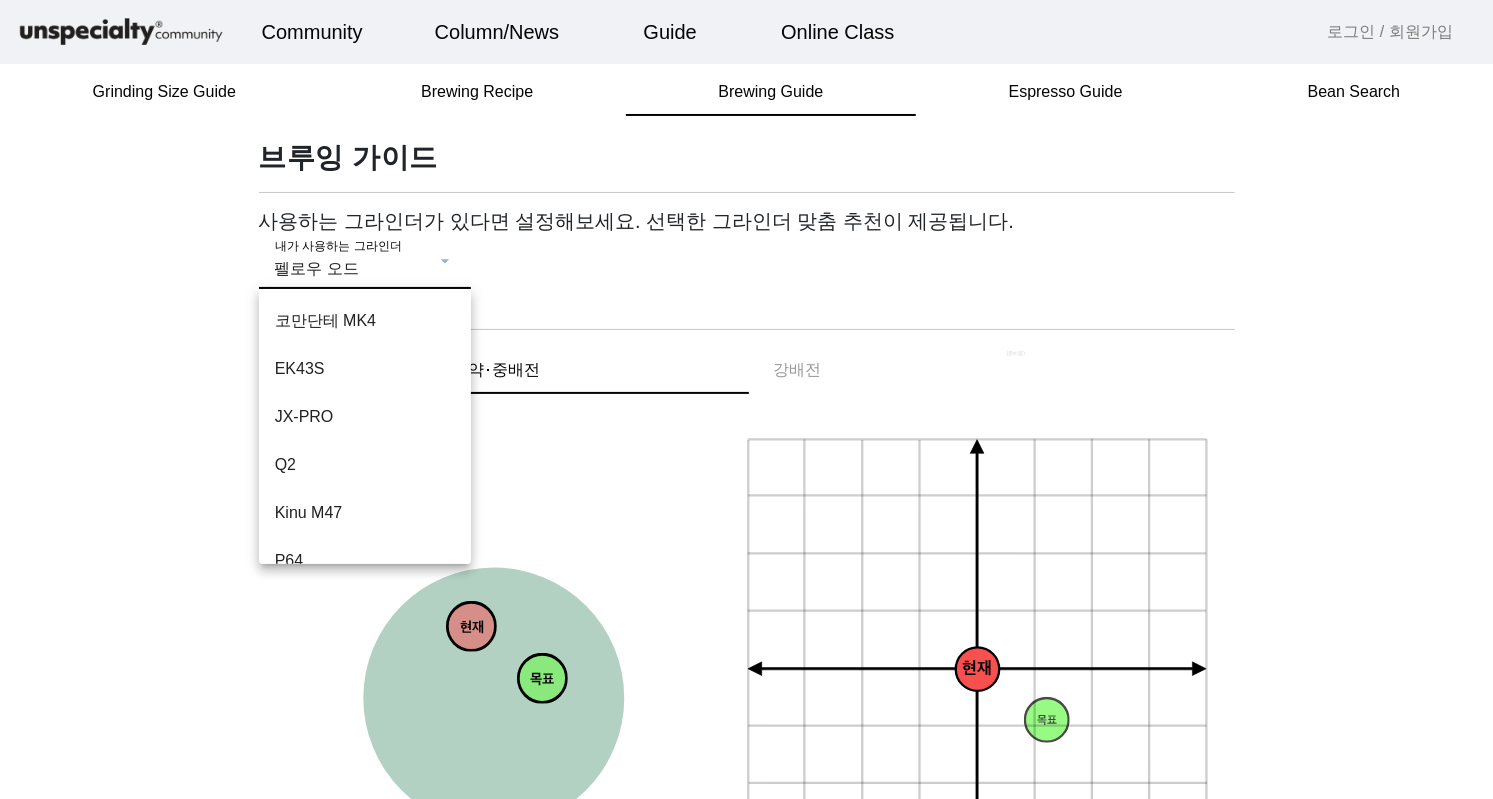 scroll, scrollTop: 164, scrollLeft: 0, axis: vertical 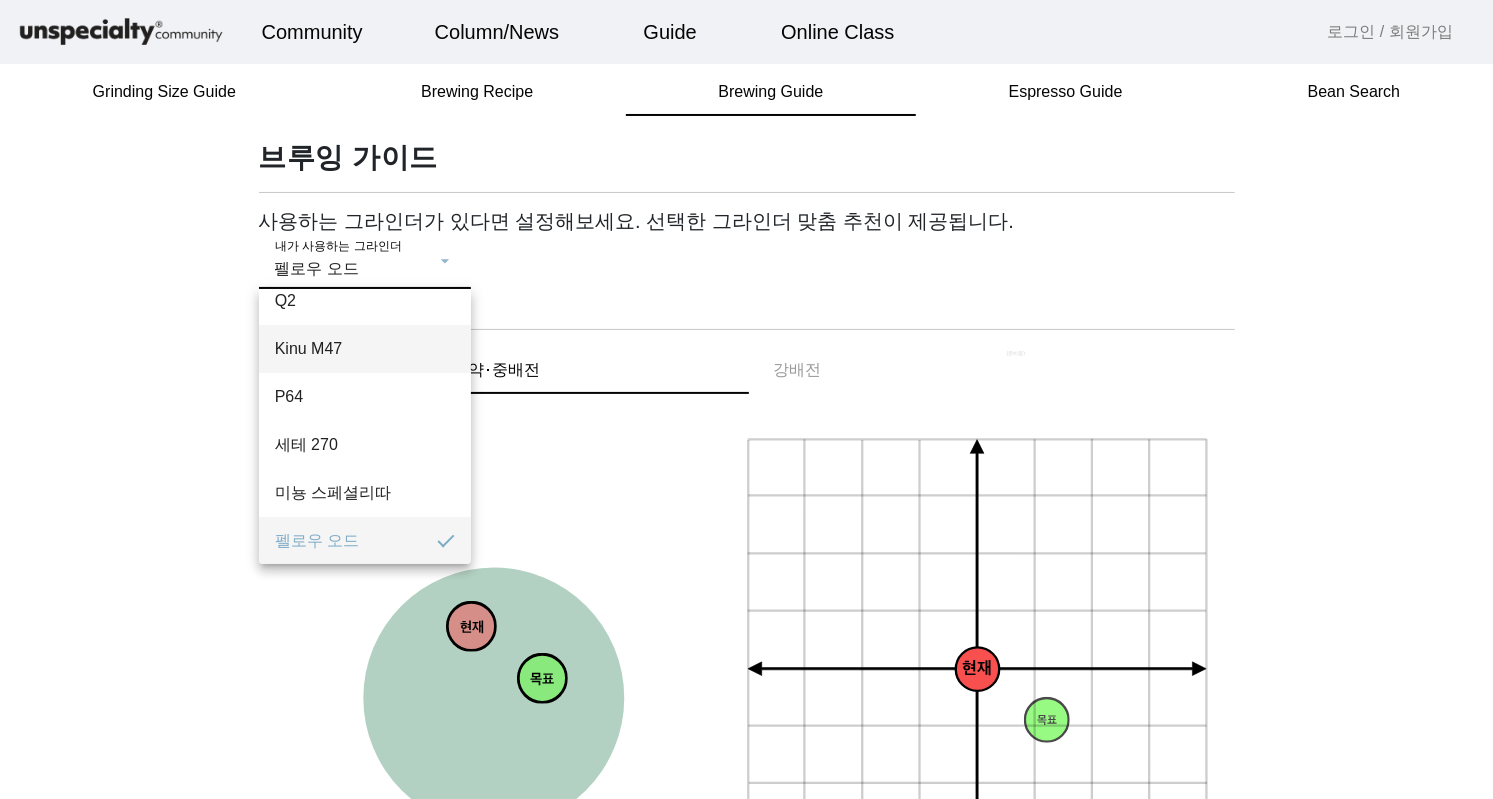 click on "Kinu M47" at bounding box center (365, 349) 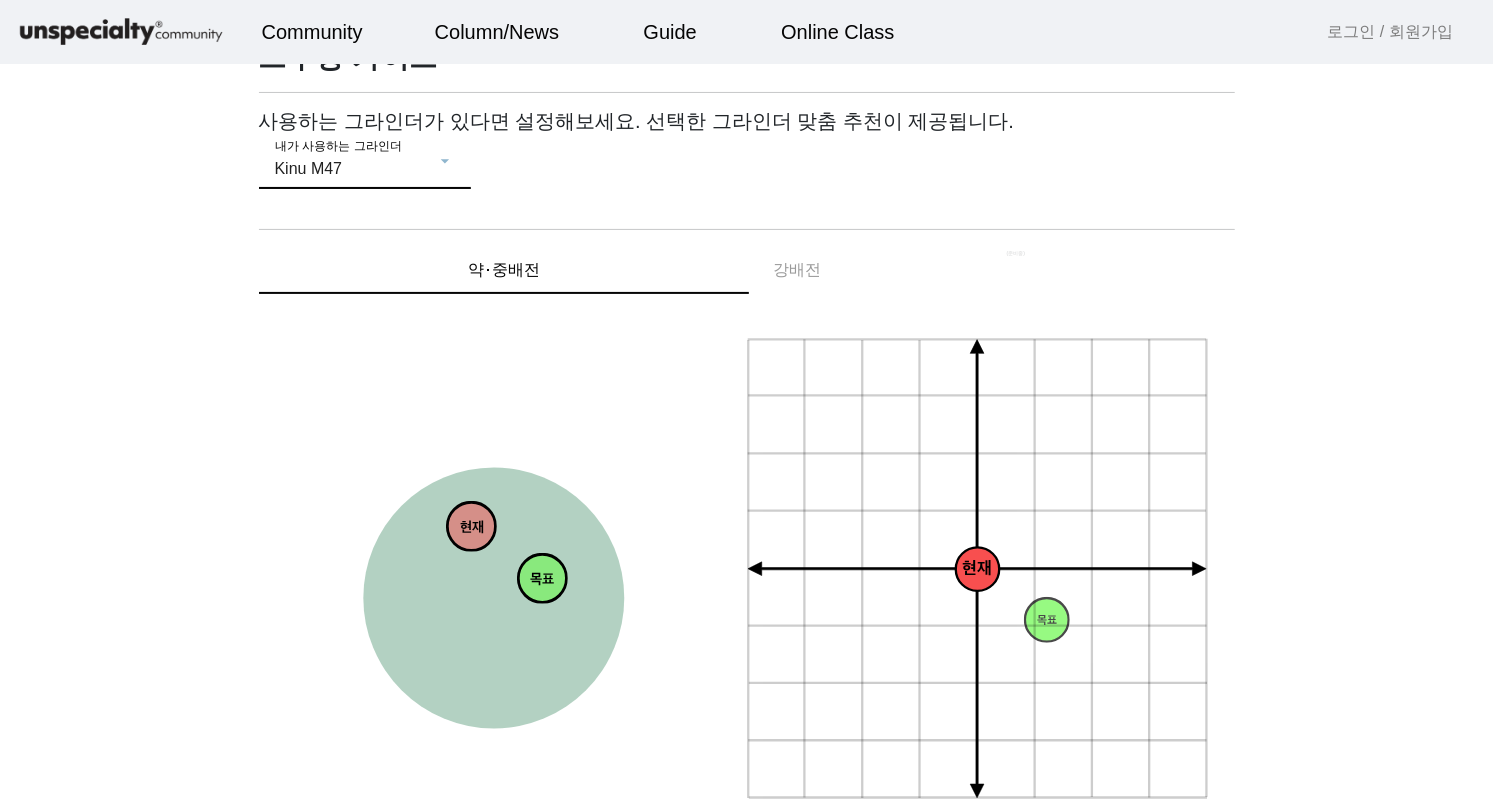 scroll, scrollTop: 0, scrollLeft: 0, axis: both 